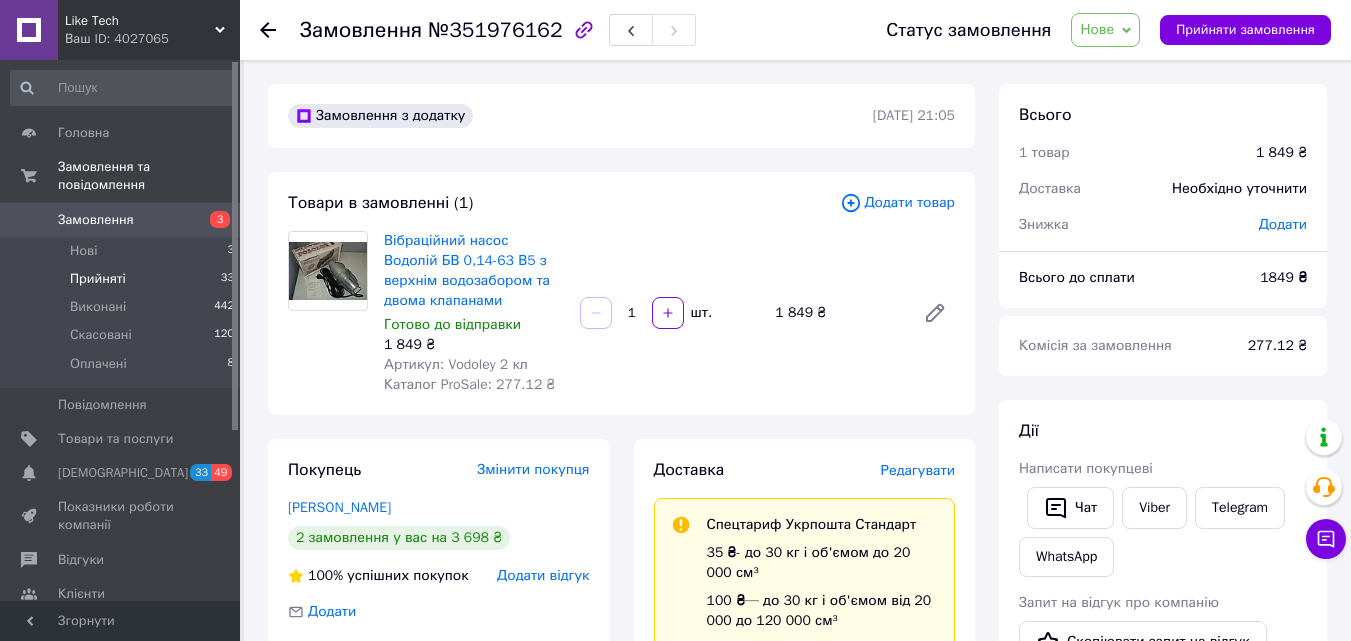 scroll, scrollTop: 0, scrollLeft: 0, axis: both 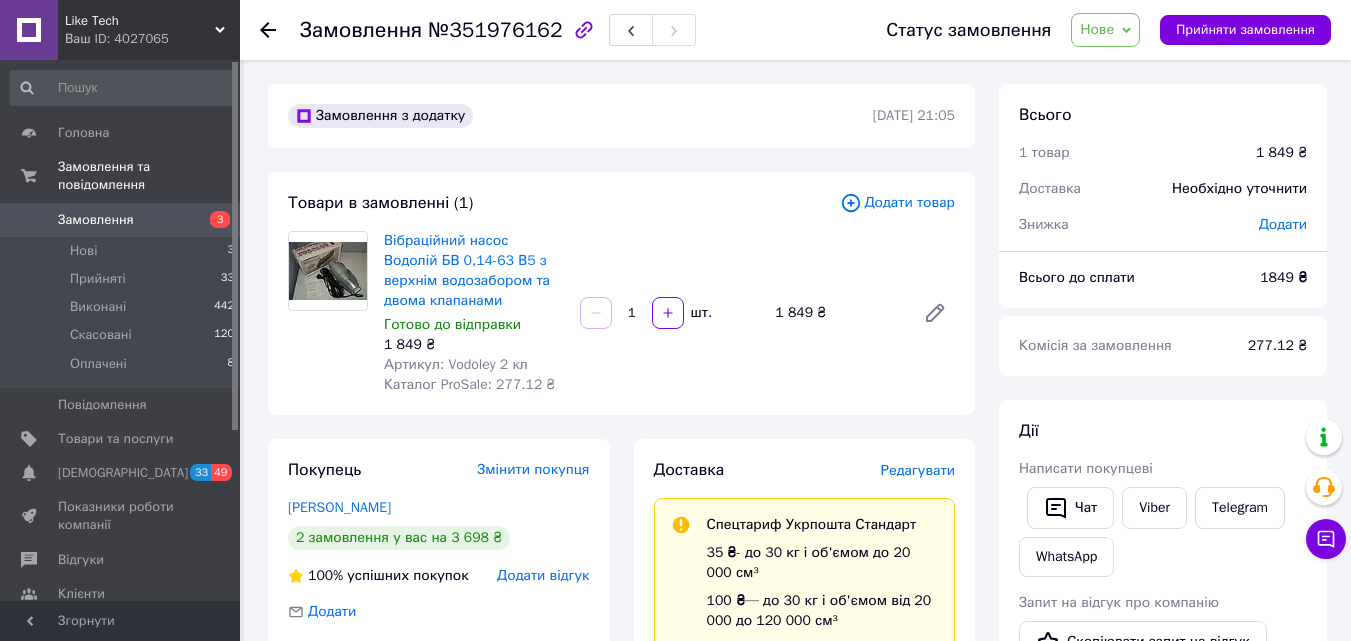 click on "Замовлення 3" at bounding box center [123, 220] 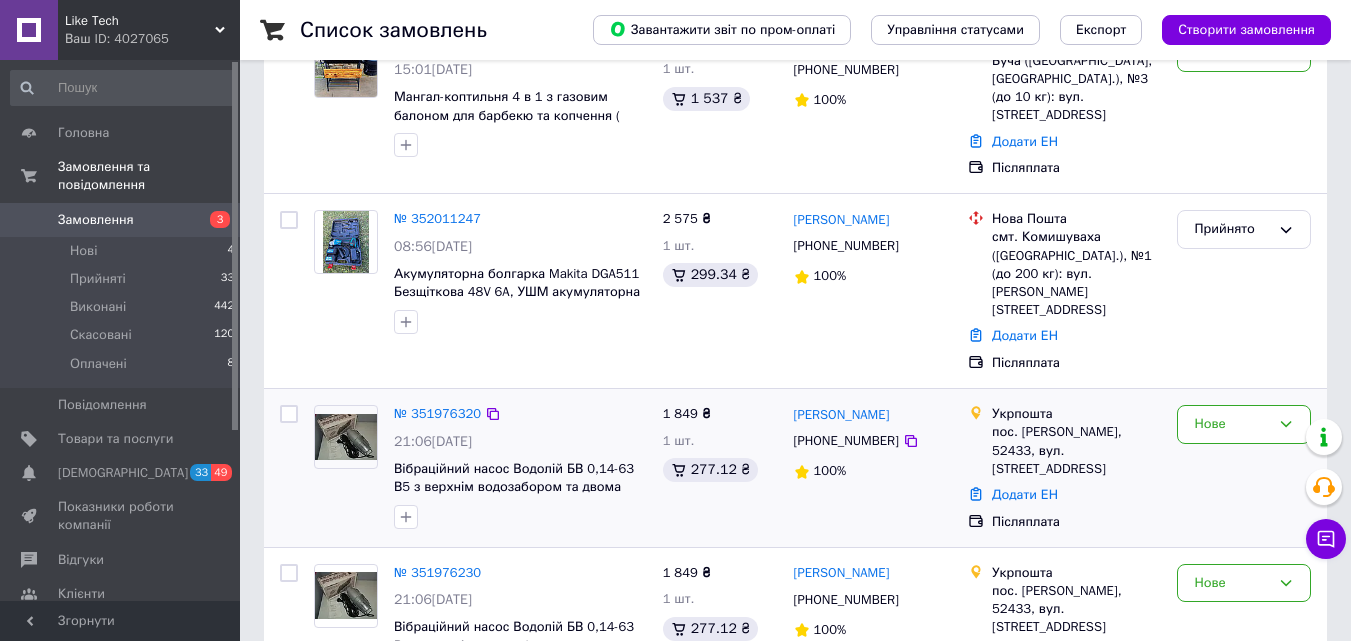 scroll, scrollTop: 0, scrollLeft: 0, axis: both 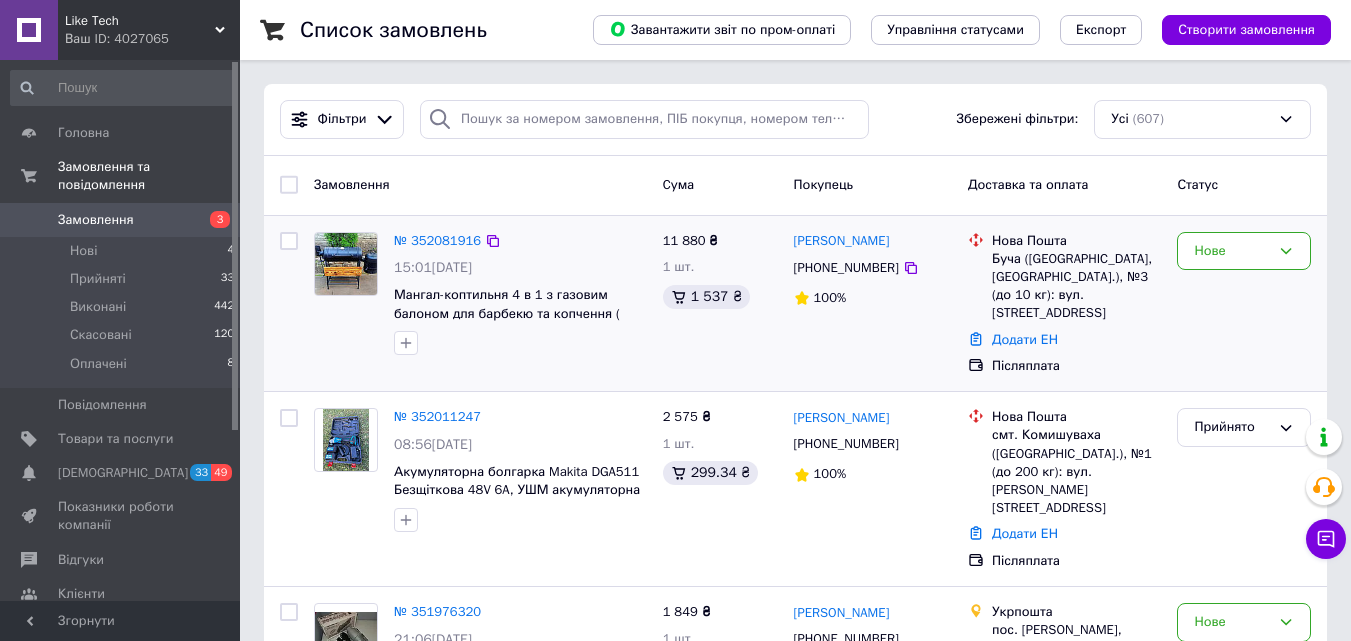 click on "11 880 ₴ 1 шт. 1 537 ₴" at bounding box center (720, 304) 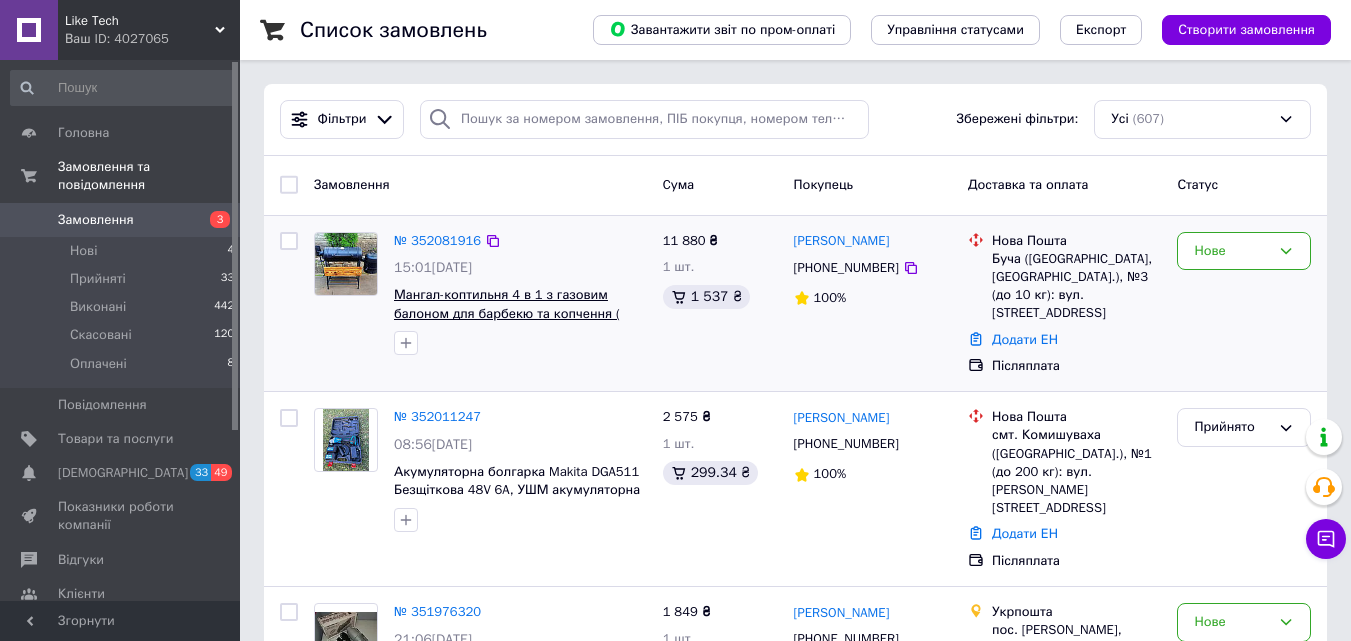 click on "Мангал-коптильня 4 в 1 з газовим балоном для барбекю та копчення ( ручна робота)" at bounding box center [507, 313] 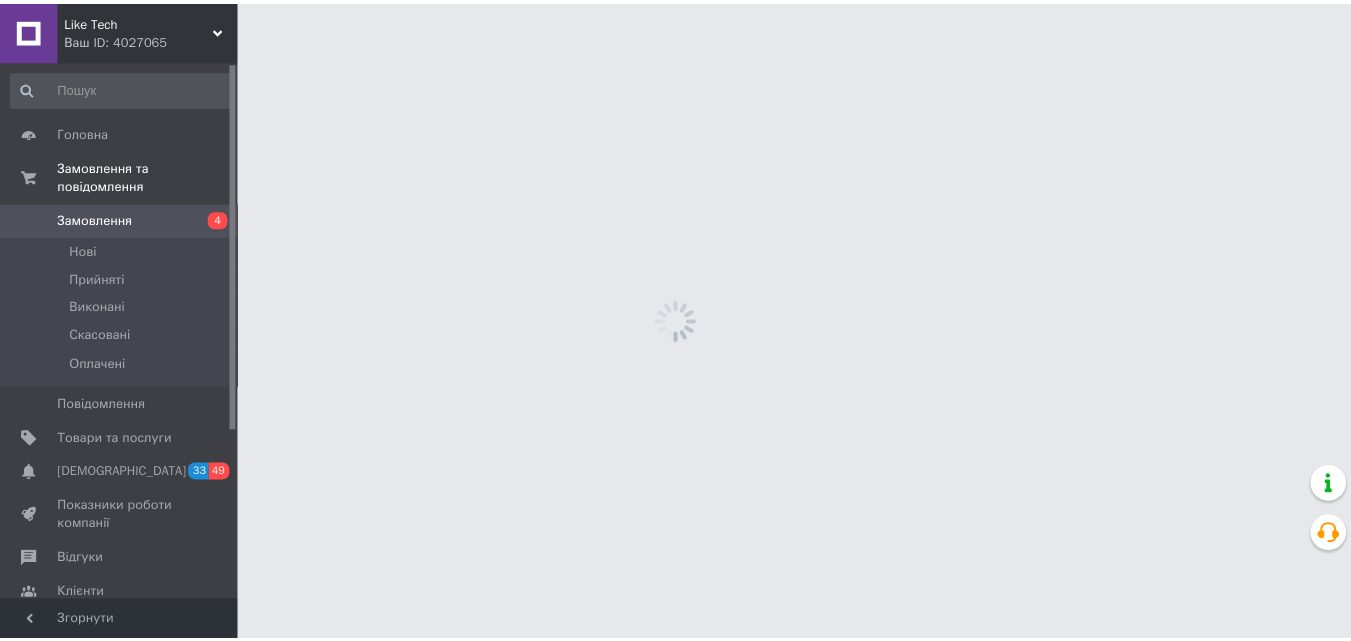 scroll, scrollTop: 0, scrollLeft: 0, axis: both 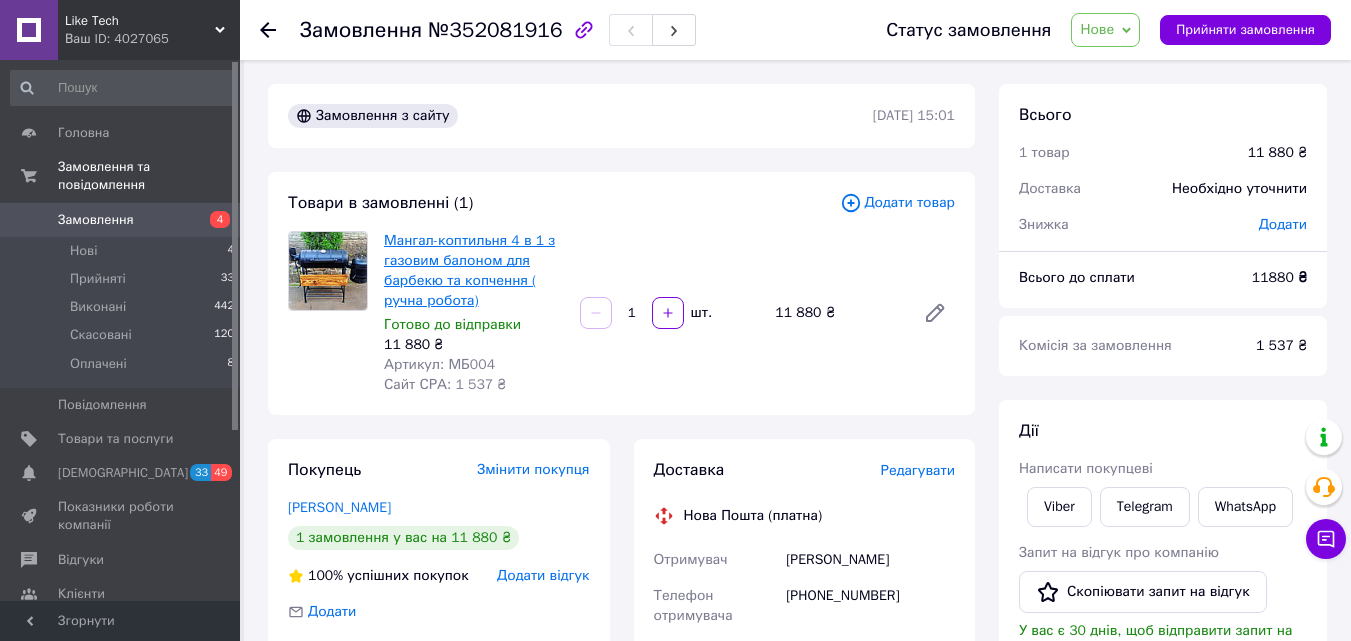 click on "Мангал-коптильня 4 в 1 з газовим балоном для барбекю та копчення ( ручна робота)" at bounding box center [469, 270] 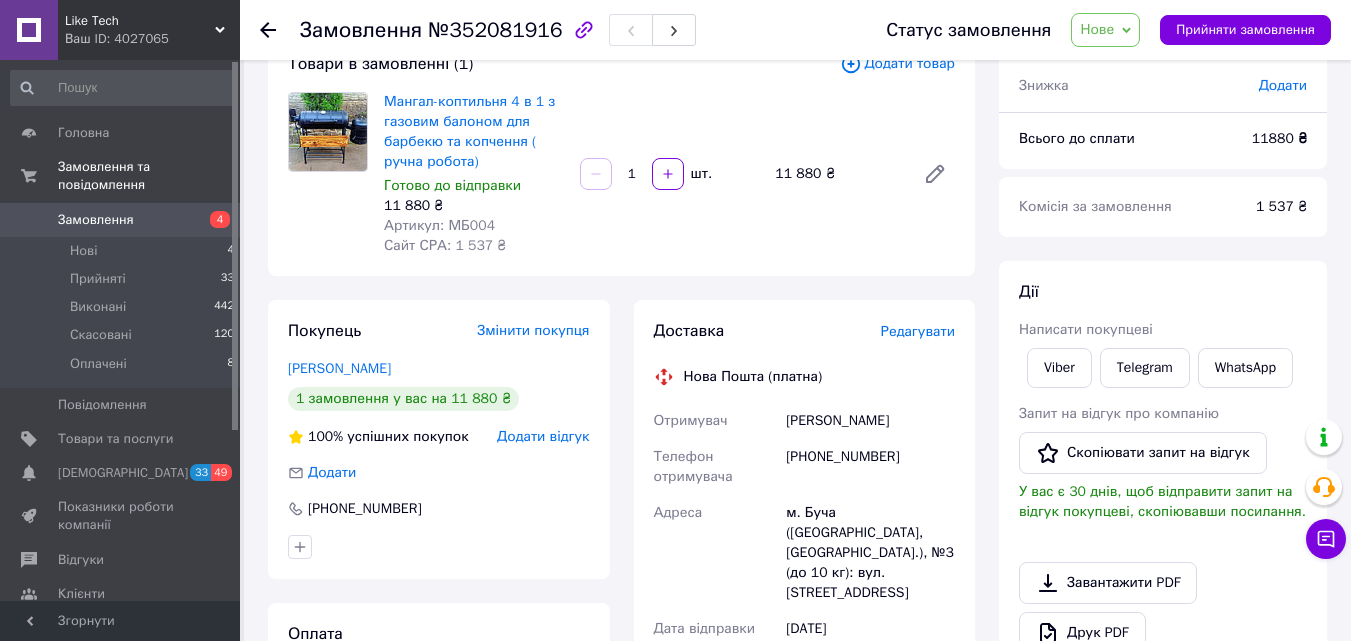 scroll, scrollTop: 0, scrollLeft: 0, axis: both 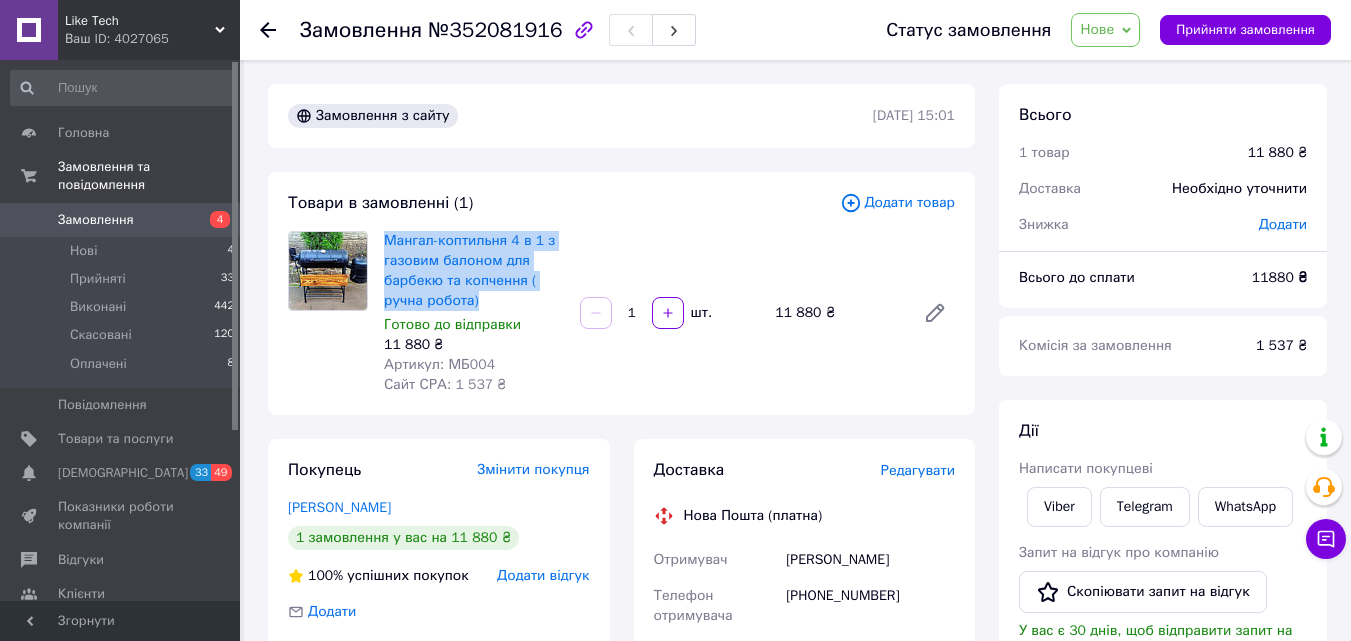 drag, startPoint x: 484, startPoint y: 309, endPoint x: 384, endPoint y: 229, distance: 128.06248 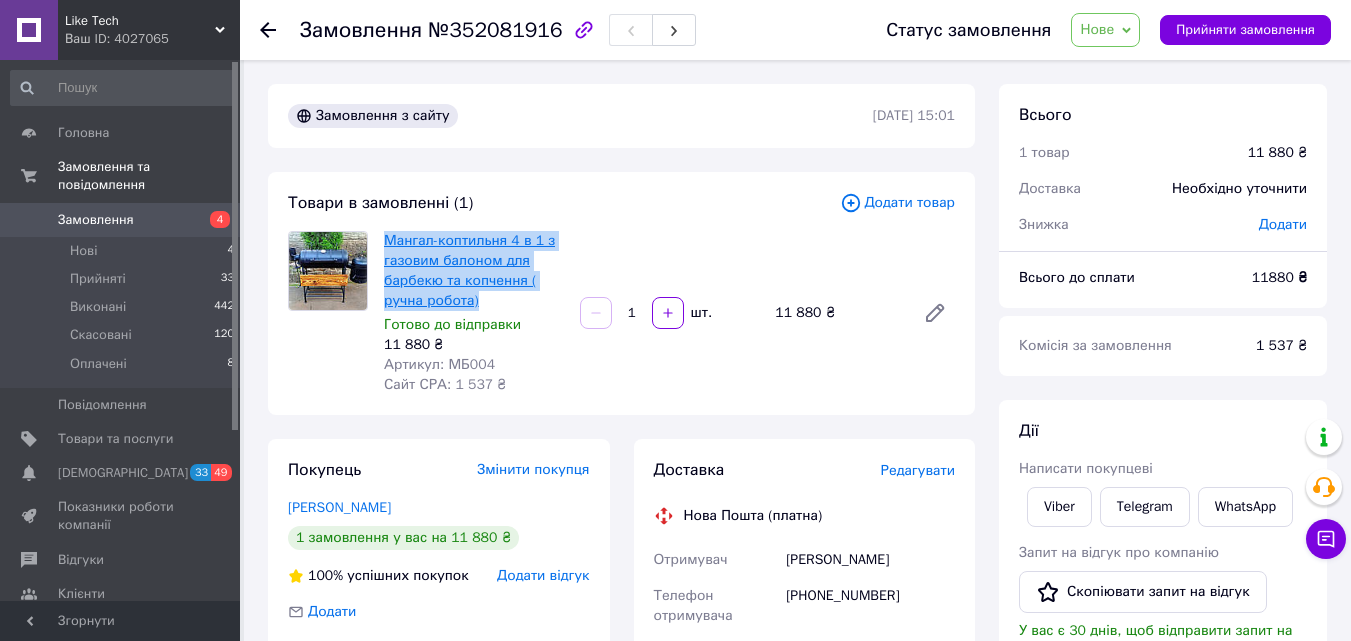 drag, startPoint x: 484, startPoint y: 302, endPoint x: 386, endPoint y: 246, distance: 112.871605 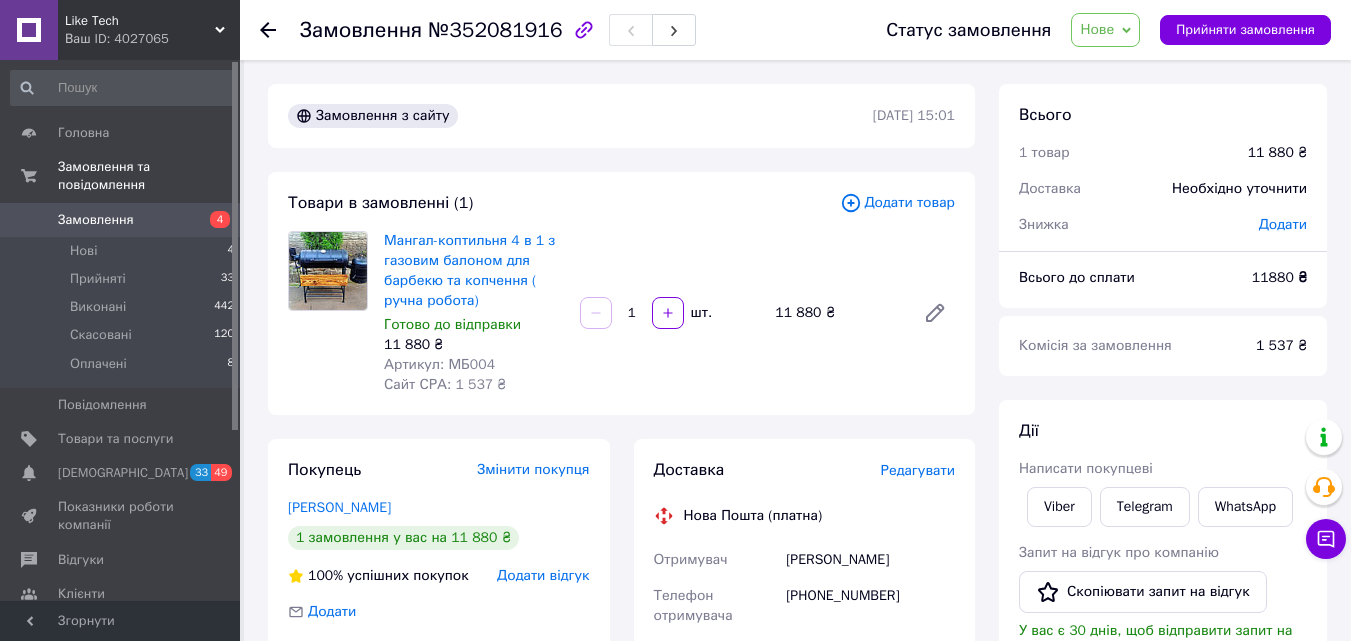click on "Товари в замовленні (1)" at bounding box center (564, 203) 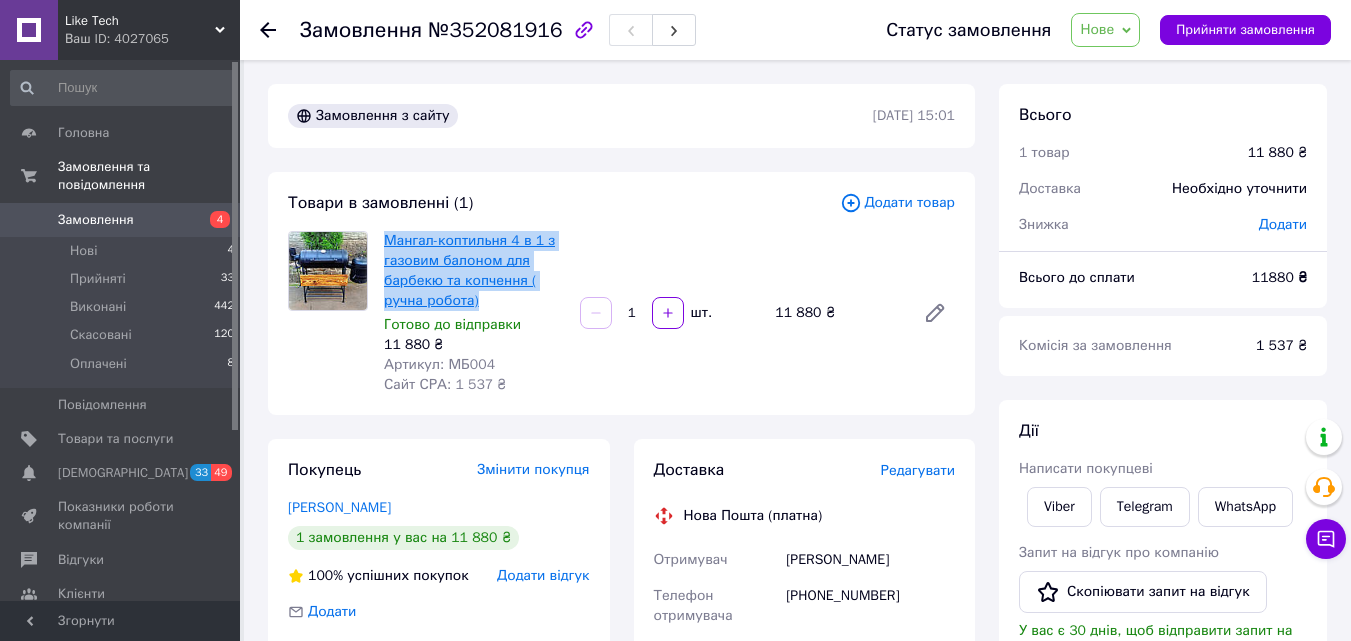 drag, startPoint x: 483, startPoint y: 298, endPoint x: 388, endPoint y: 236, distance: 113.44161 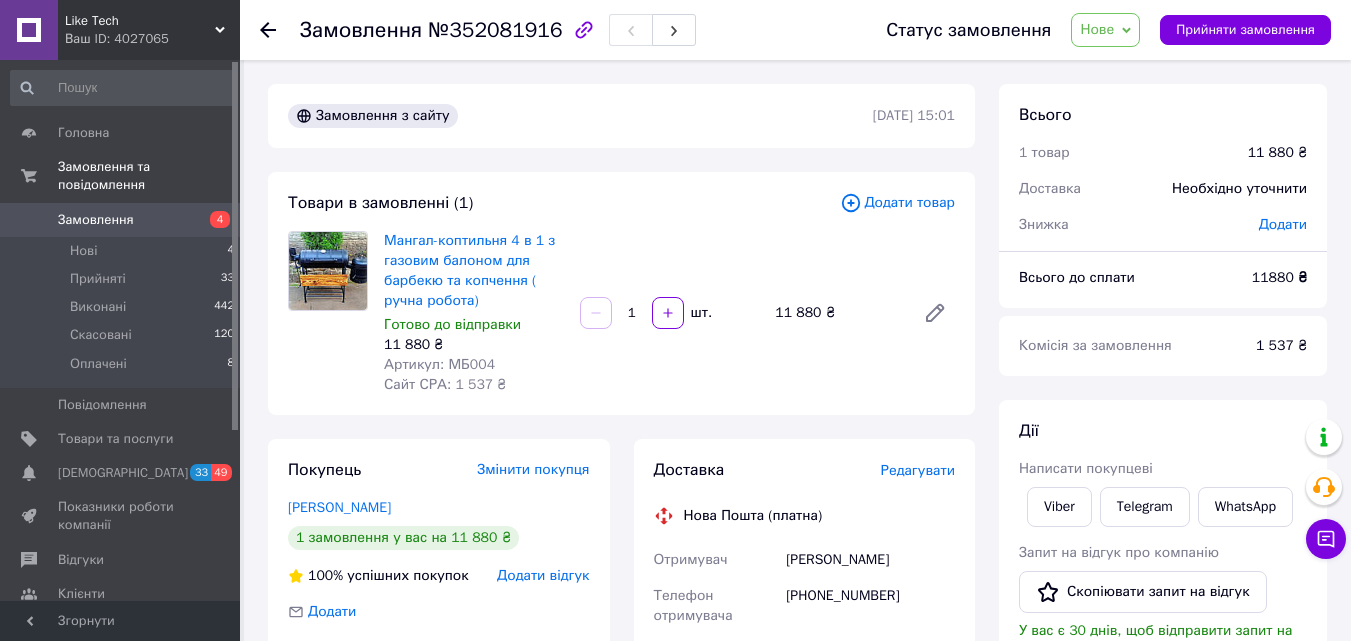 click on "Товари в замовленні (1)" at bounding box center [564, 203] 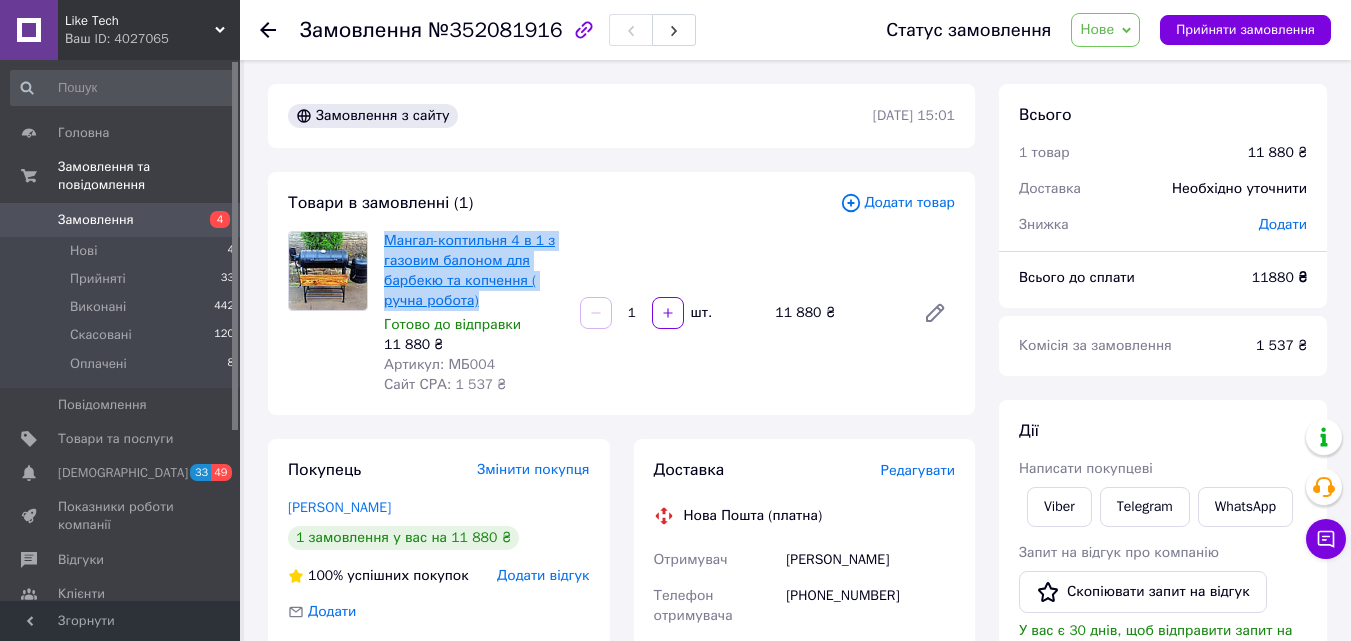 drag, startPoint x: 493, startPoint y: 300, endPoint x: 388, endPoint y: 234, distance: 124.02016 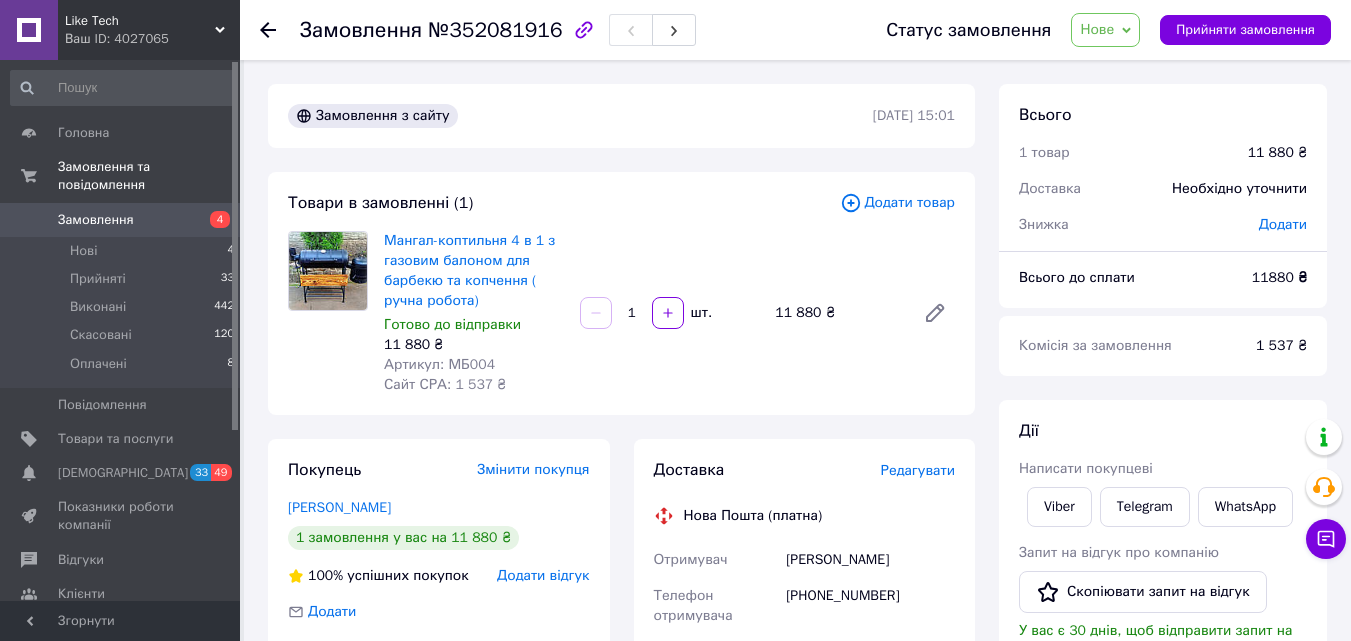 click on "Товари в замовленні (1)" at bounding box center (564, 203) 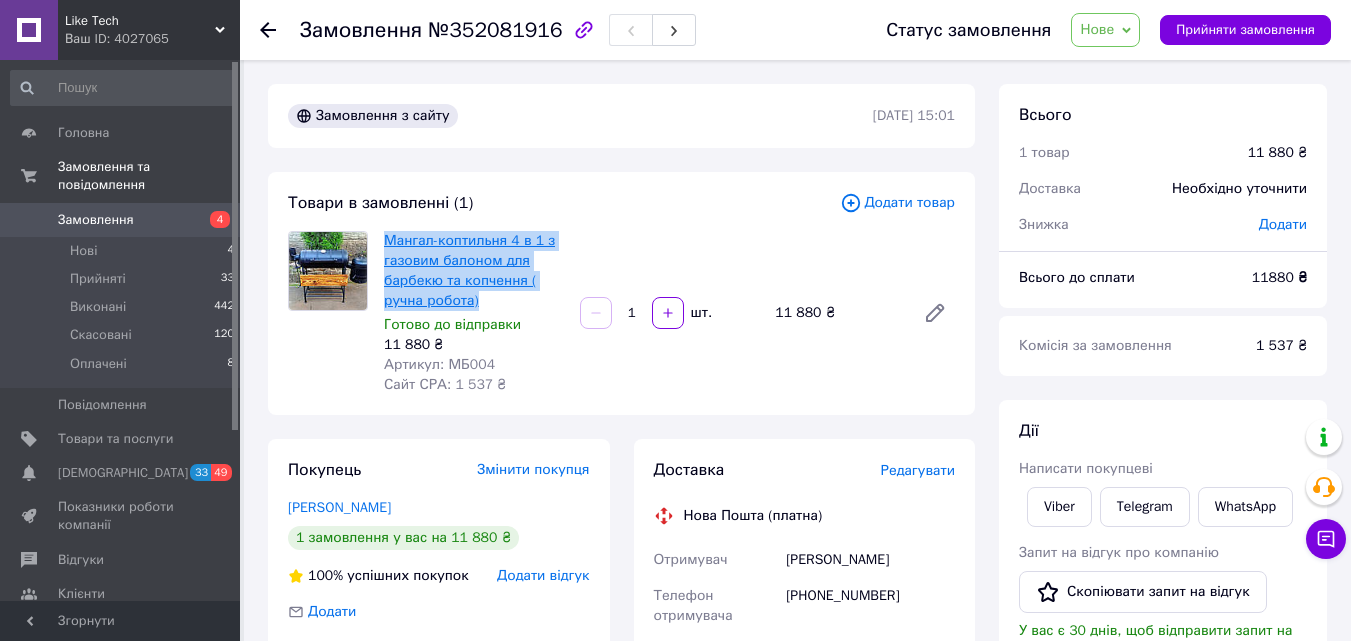 drag, startPoint x: 494, startPoint y: 300, endPoint x: 386, endPoint y: 231, distance: 128.16005 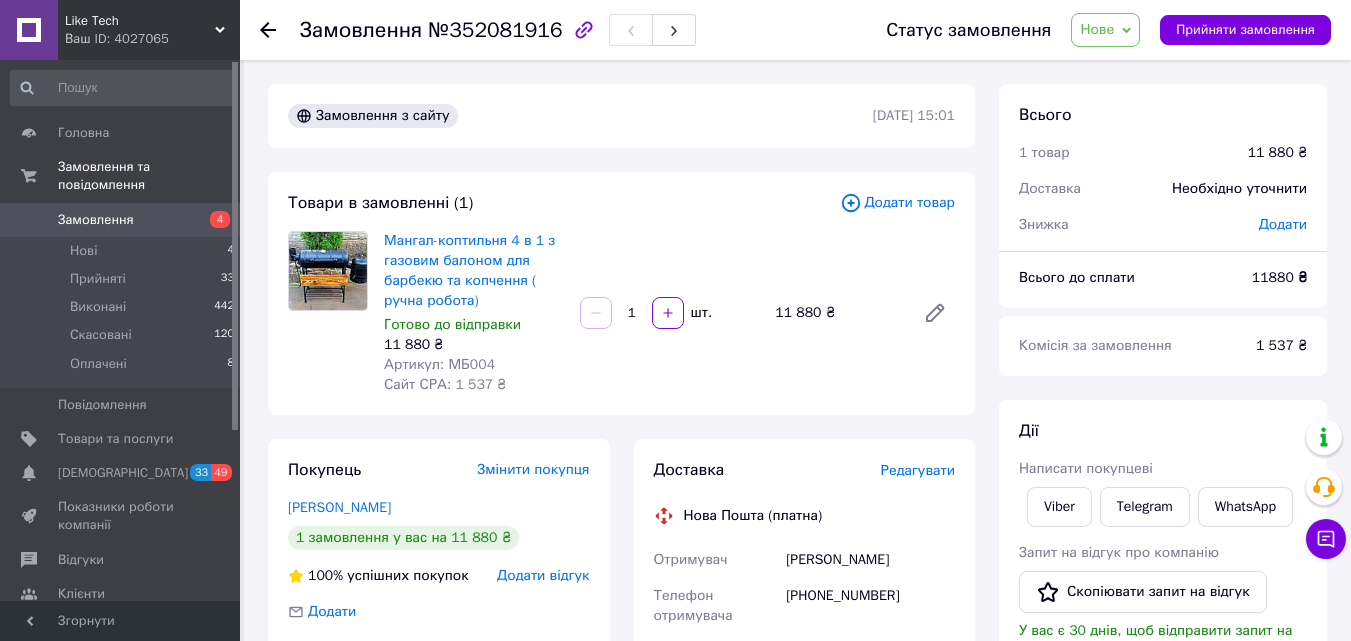 click on "Товари в замовленні (1)" at bounding box center [564, 203] 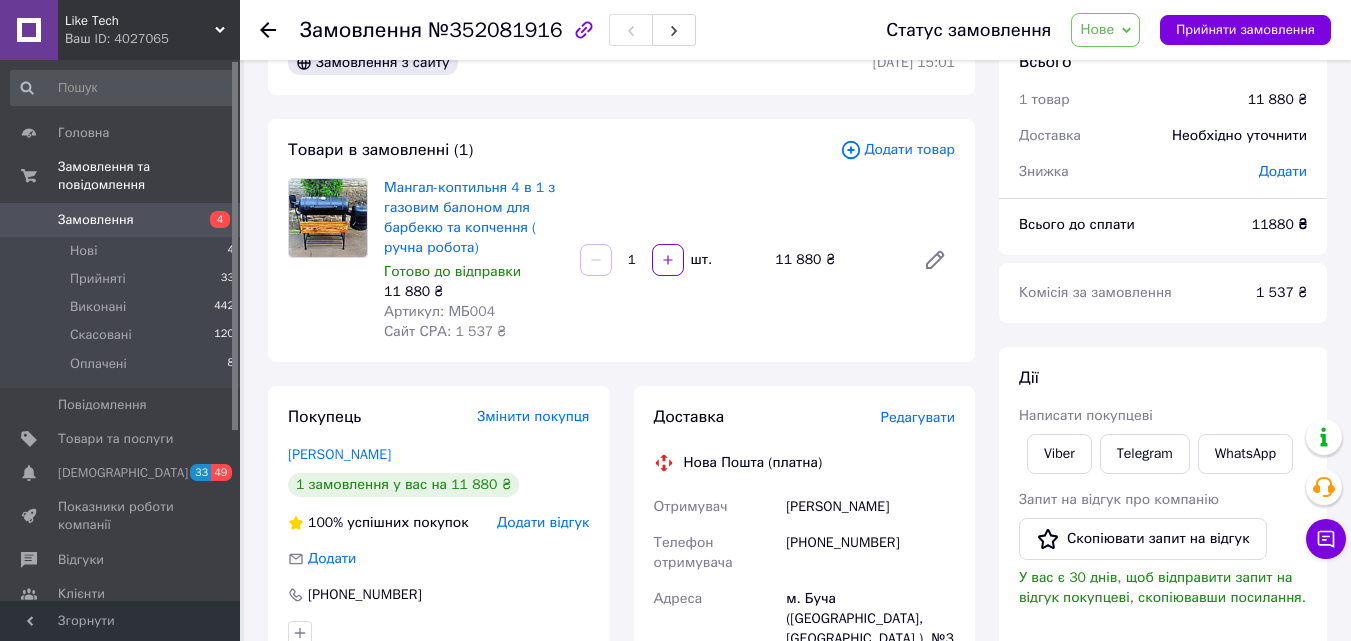 scroll, scrollTop: 100, scrollLeft: 0, axis: vertical 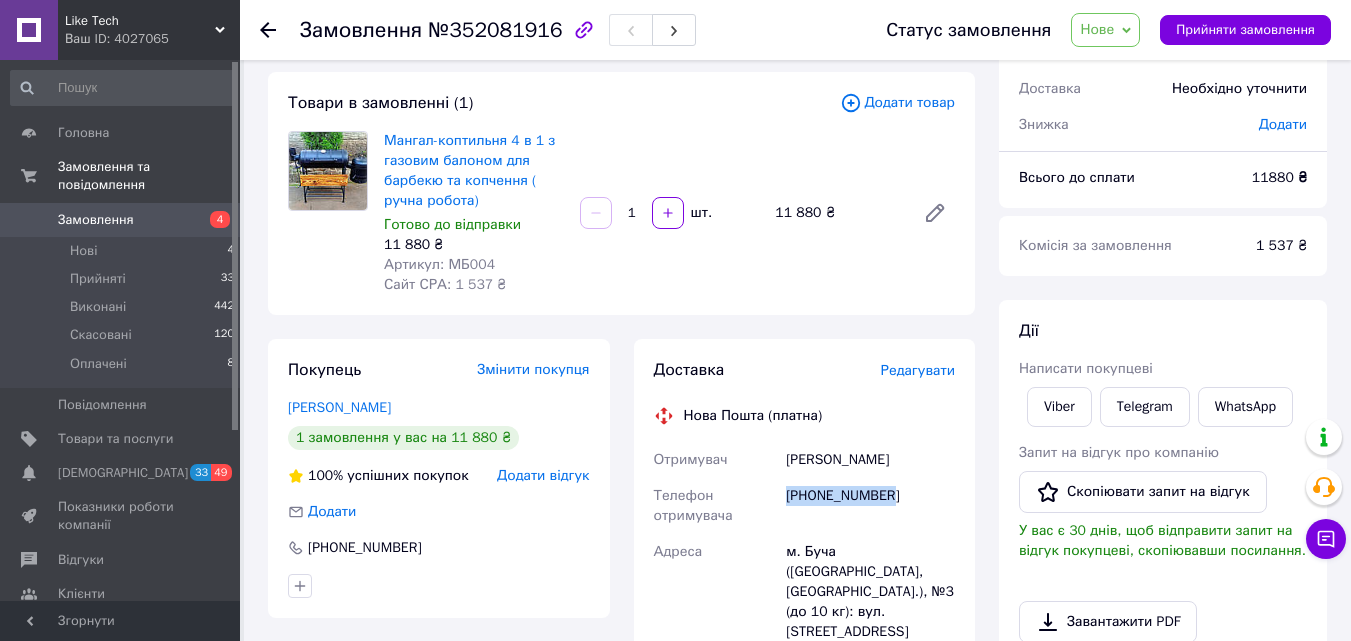 drag, startPoint x: 900, startPoint y: 489, endPoint x: 783, endPoint y: 499, distance: 117.426575 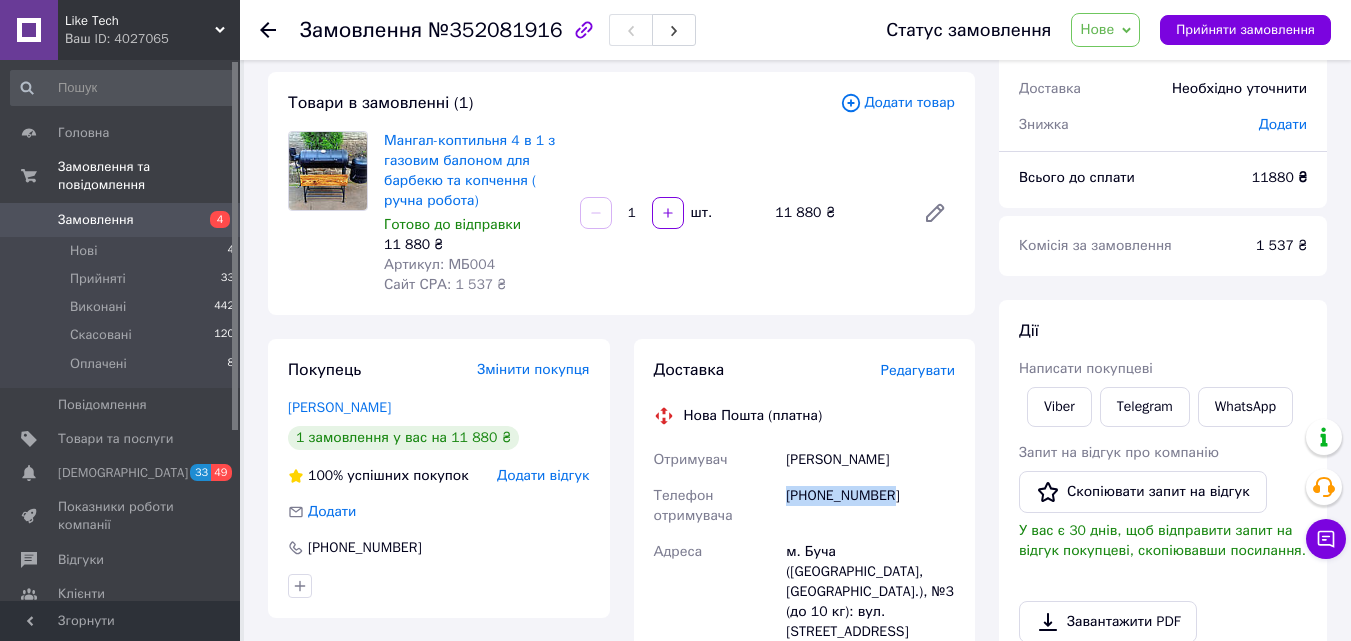 copy on "[PHONE_NUMBER]" 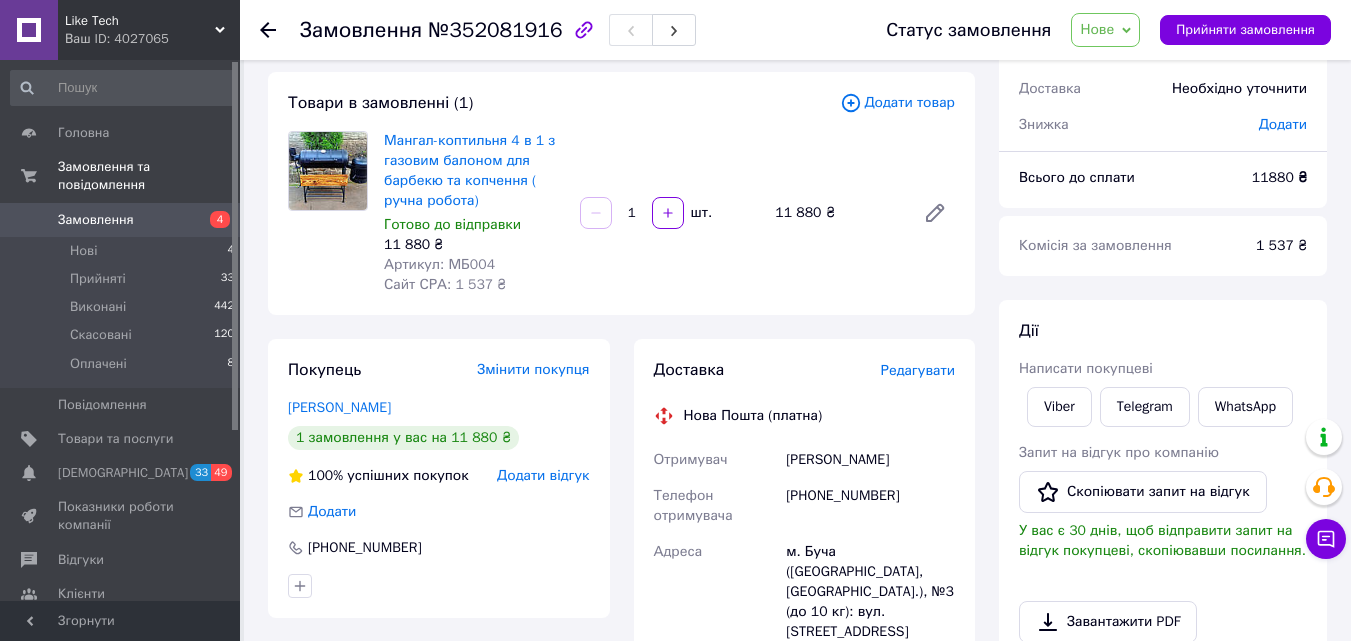 click on "Мангал-коптильня 4 в 1 з газовим балоном для барбекю та копчення ( ручна робота) Готово до відправки 11 880 ₴ Артикул: МБ004 Сайт СРА: 1 537 ₴  1   шт. 11 880 ₴" at bounding box center [669, 213] 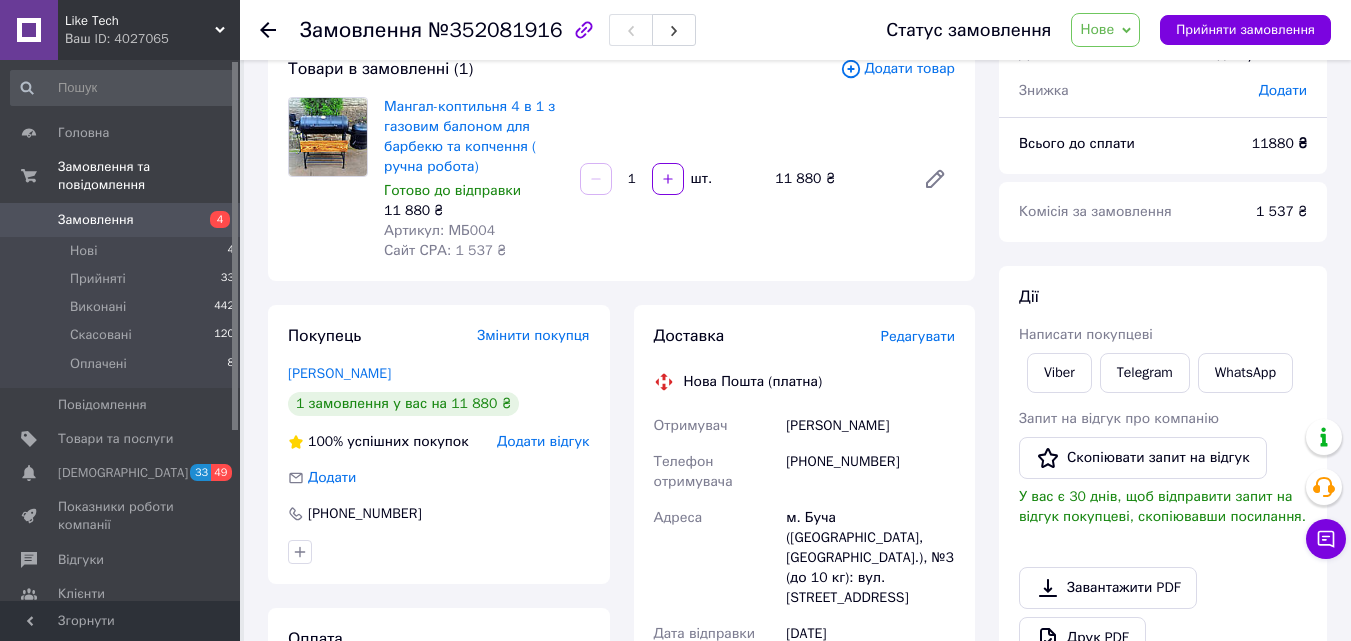 scroll, scrollTop: 0, scrollLeft: 0, axis: both 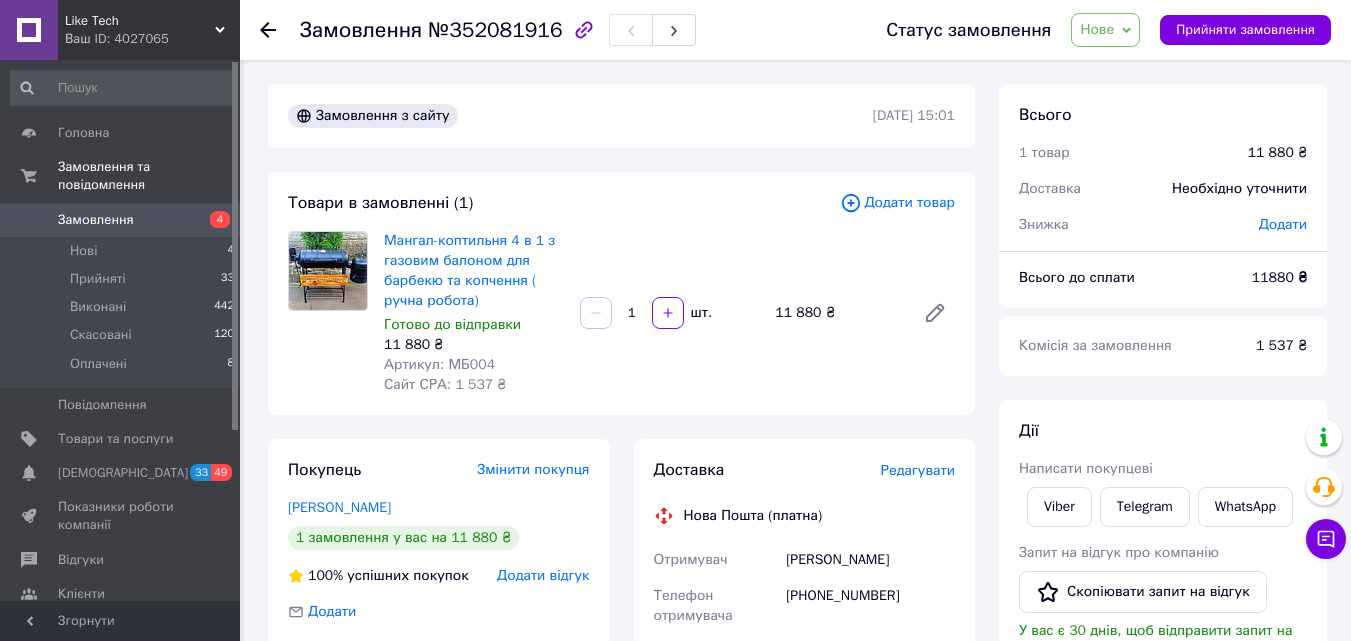 click on "11 880 ₴" at bounding box center [474, 345] 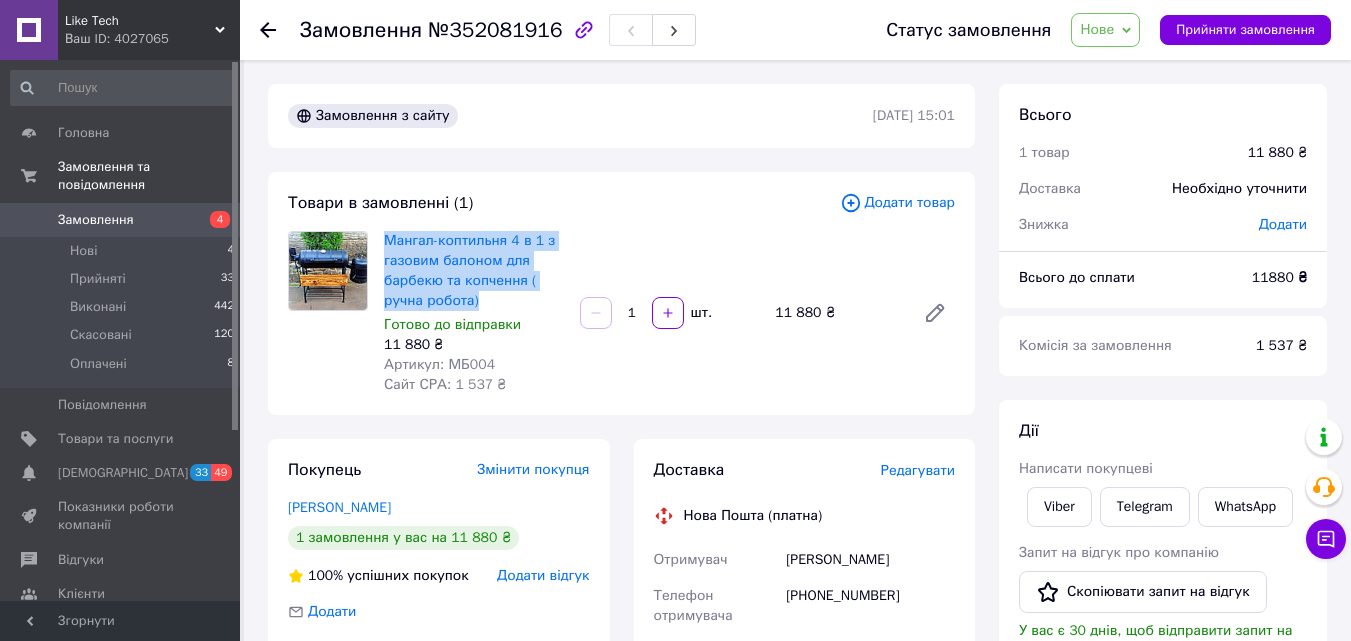 drag, startPoint x: 488, startPoint y: 301, endPoint x: 383, endPoint y: 232, distance: 125.64235 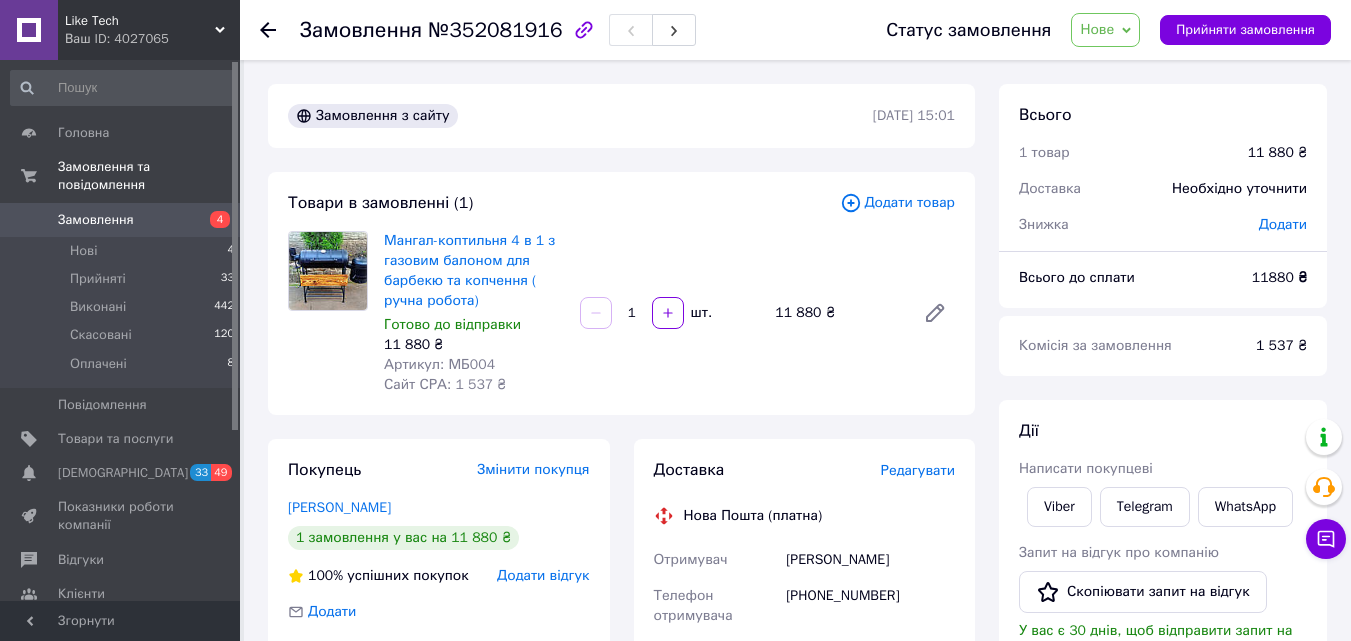 click on "Товари в замовленні (1)" at bounding box center [564, 203] 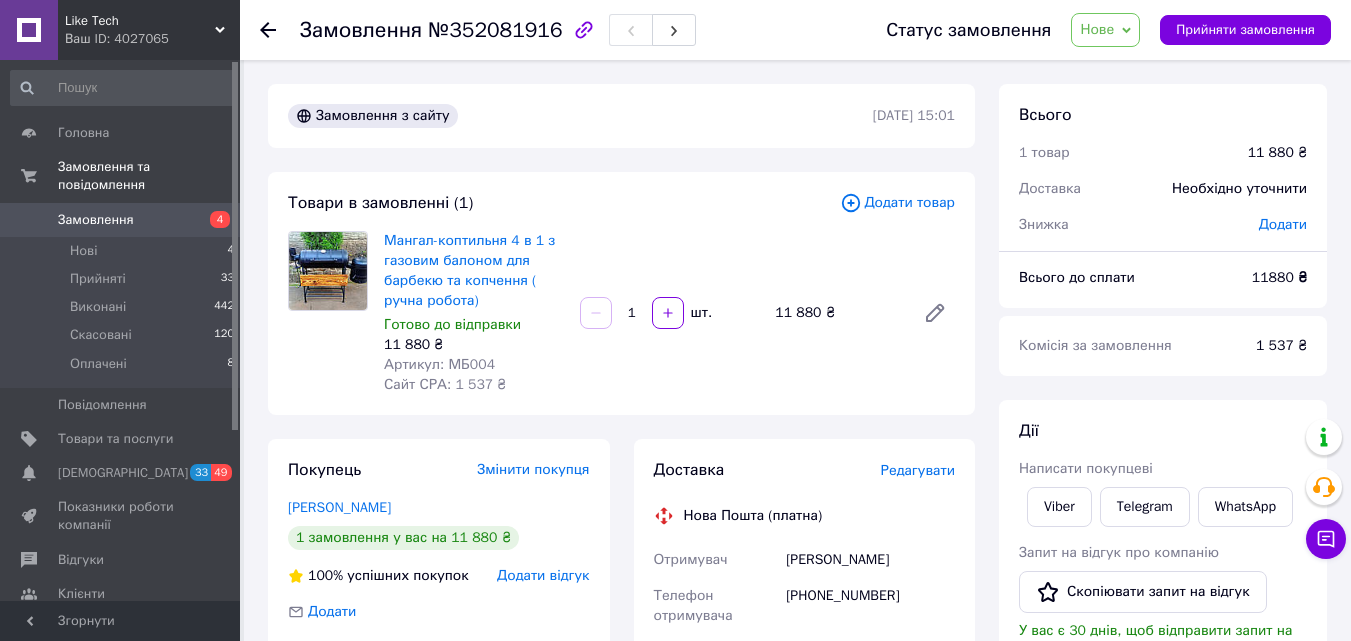 click on "Мангал-коптильня 4 в 1 з газовим балоном для барбекю та копчення ( ручна робота) Готово до відправки 11 880 ₴ Артикул: МБ004 Сайт СРА: 1 537 ₴  1   шт. 11 880 ₴" at bounding box center (669, 313) 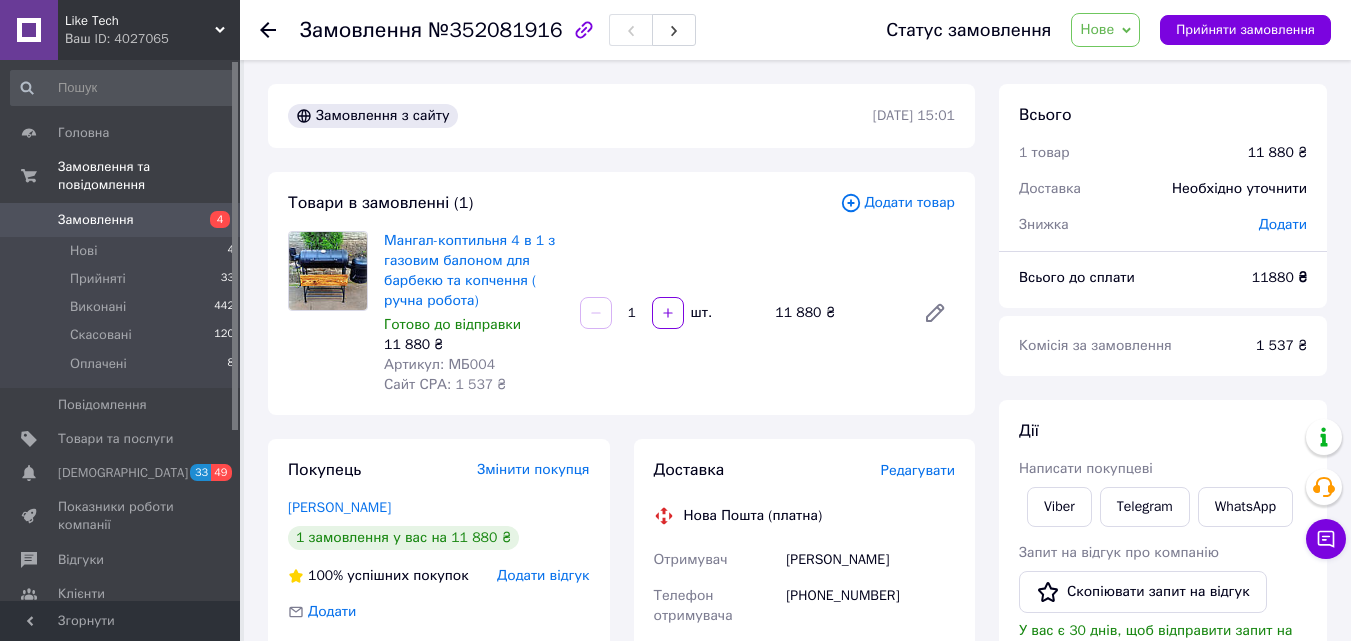 click on "Товари в замовленні (1) Додати товар Мангал-коптильня 4 в 1 з газовим балоном для барбекю та копчення ( ручна робота) Готово до відправки 11 880 ₴ Артикул: МБ004 Сайт СРА: 1 537 ₴  1   шт. 11 880 ₴" at bounding box center (621, 293) 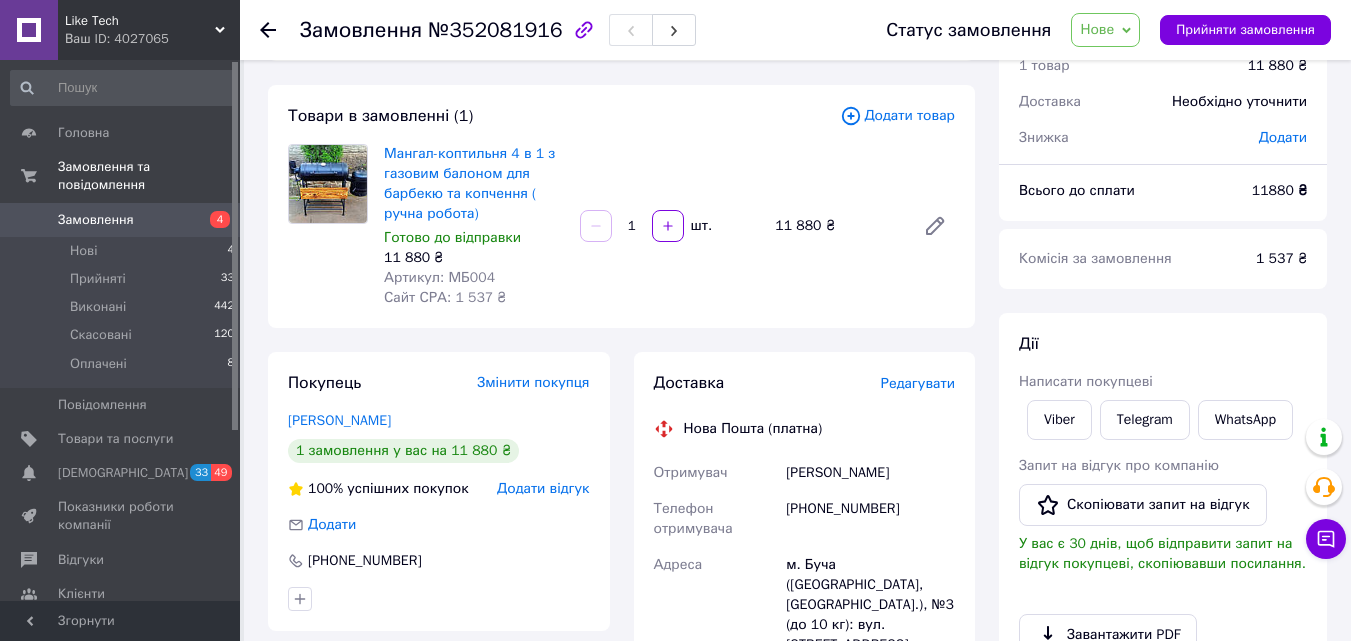 scroll, scrollTop: 0, scrollLeft: 0, axis: both 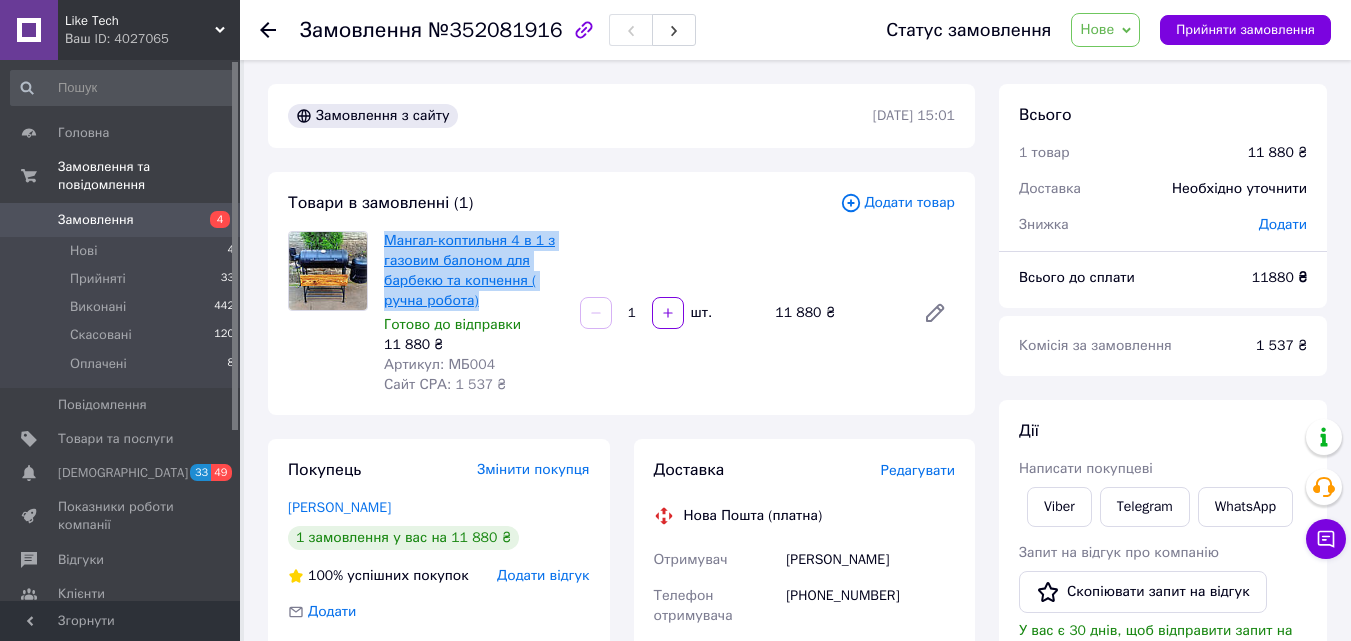 drag, startPoint x: 497, startPoint y: 302, endPoint x: 390, endPoint y: 240, distance: 123.66487 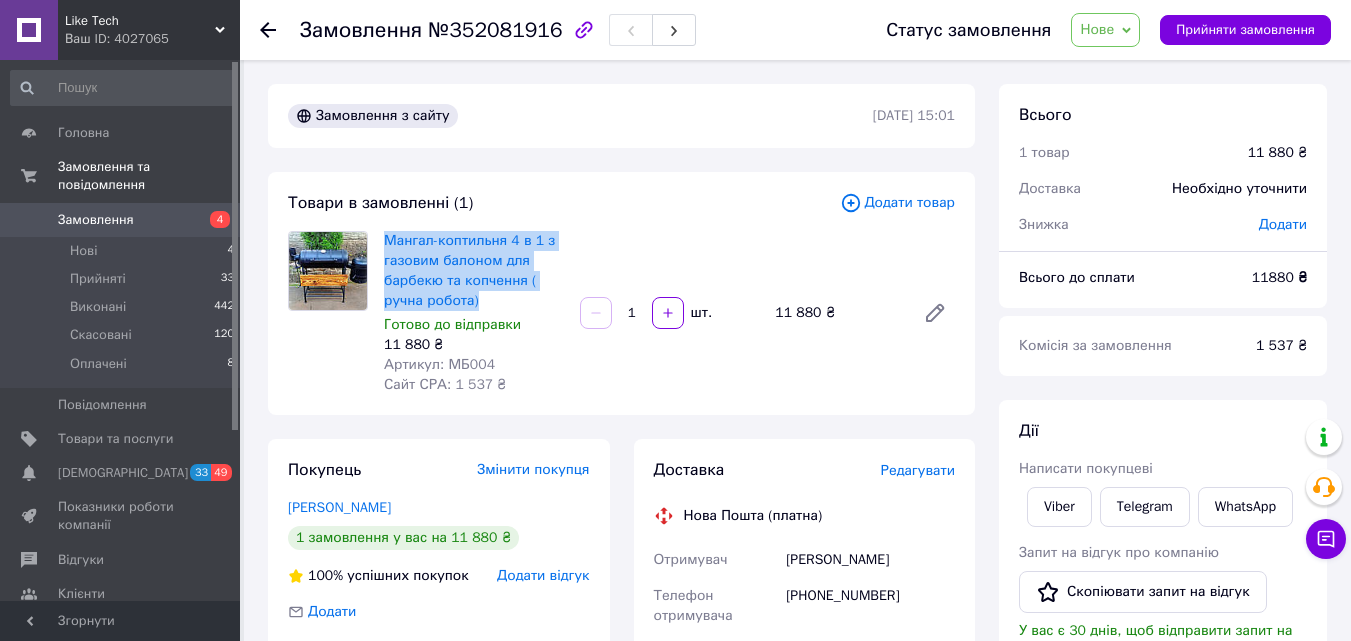 click on "Товари в замовленні (1) Додати товар Мангал-коптильня 4 в 1 з газовим балоном для барбекю та копчення ( ручна робота) Готово до відправки 11 880 ₴ Артикул: МБ004 Сайт СРА: 1 537 ₴  1   шт. 11 880 ₴" at bounding box center (621, 293) 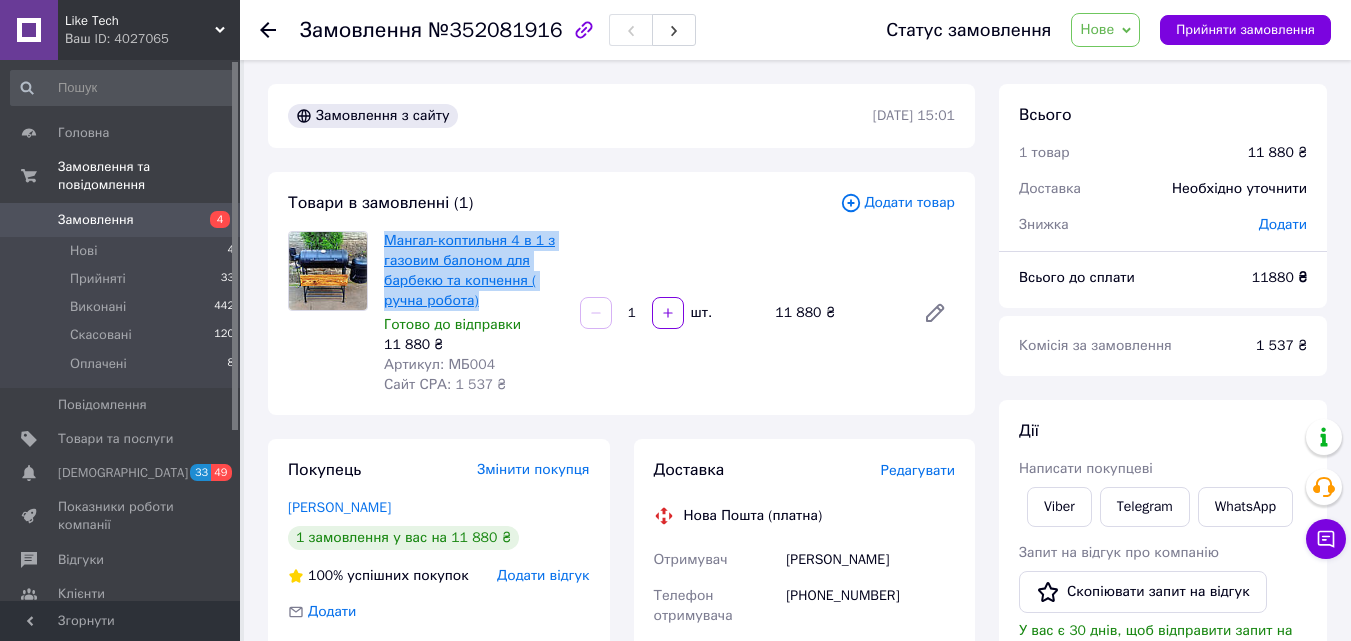 drag, startPoint x: 486, startPoint y: 301, endPoint x: 388, endPoint y: 236, distance: 117.59677 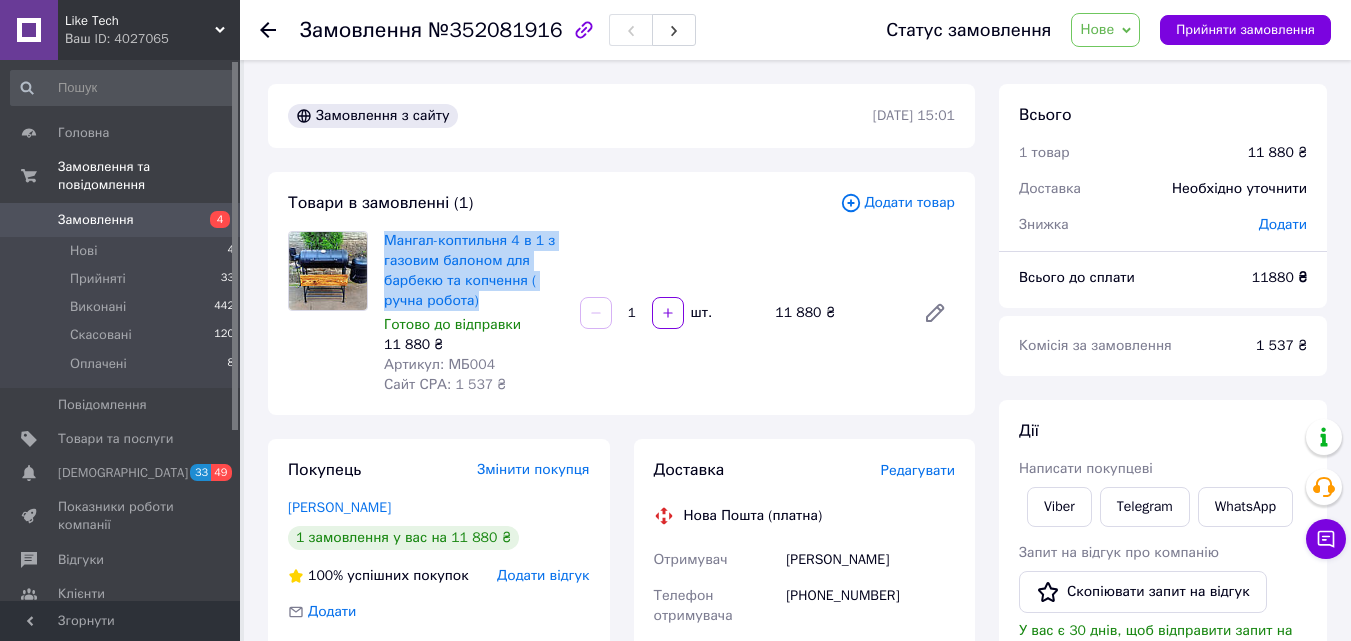 click on "Мангал-коптильня 4 в 1 з газовим балоном для барбекю та копчення ( ручна робота) Готово до відправки 11 880 ₴ Артикул: МБ004 Сайт СРА: 1 537 ₴  1   шт. 11 880 ₴" at bounding box center [669, 313] 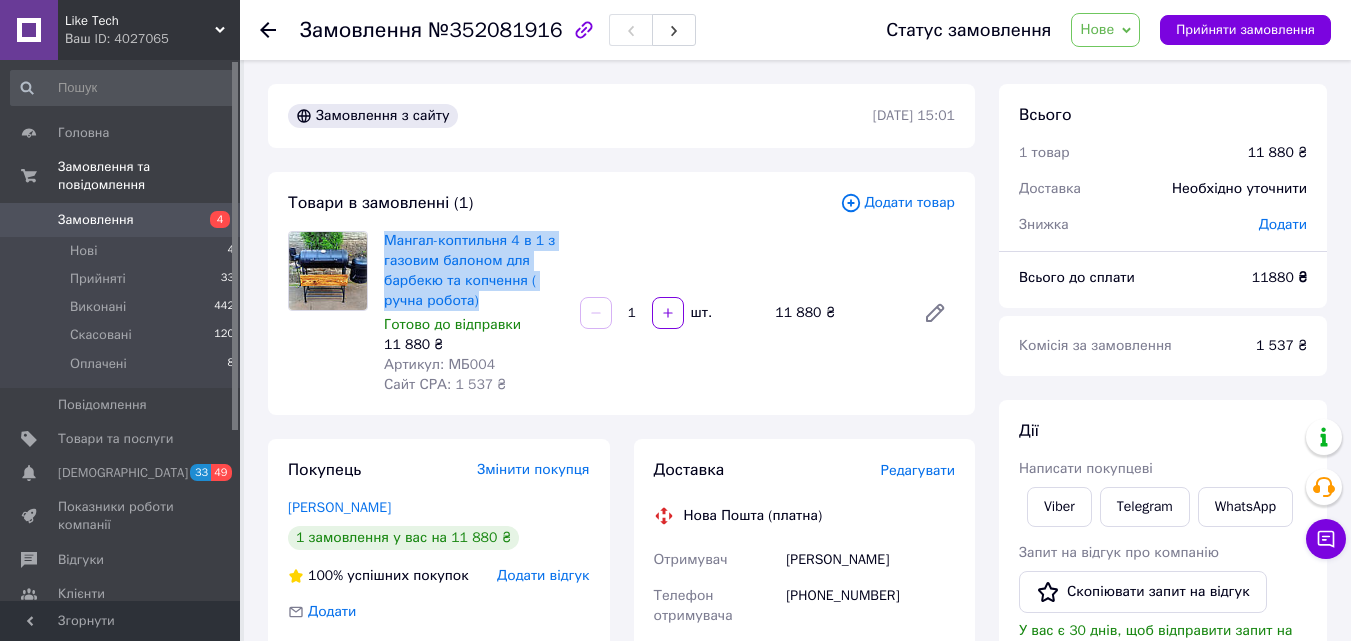drag, startPoint x: 494, startPoint y: 303, endPoint x: 382, endPoint y: 241, distance: 128.01562 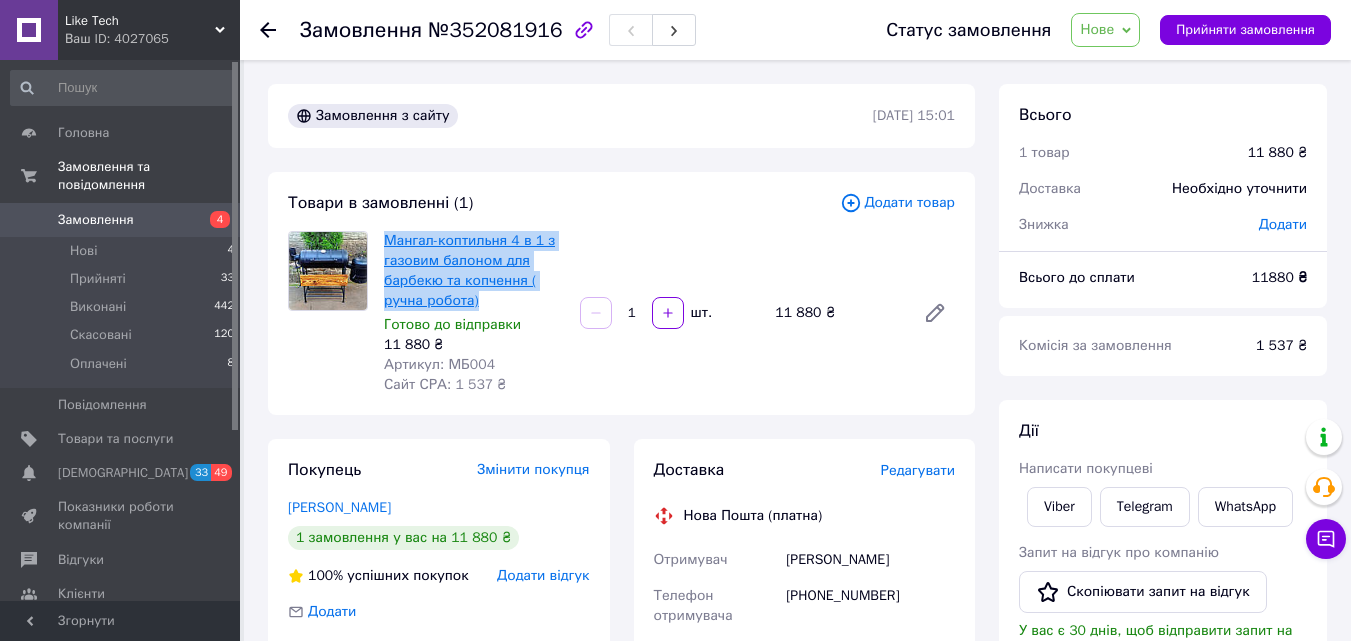 drag, startPoint x: 489, startPoint y: 293, endPoint x: 386, endPoint y: 241, distance: 115.38197 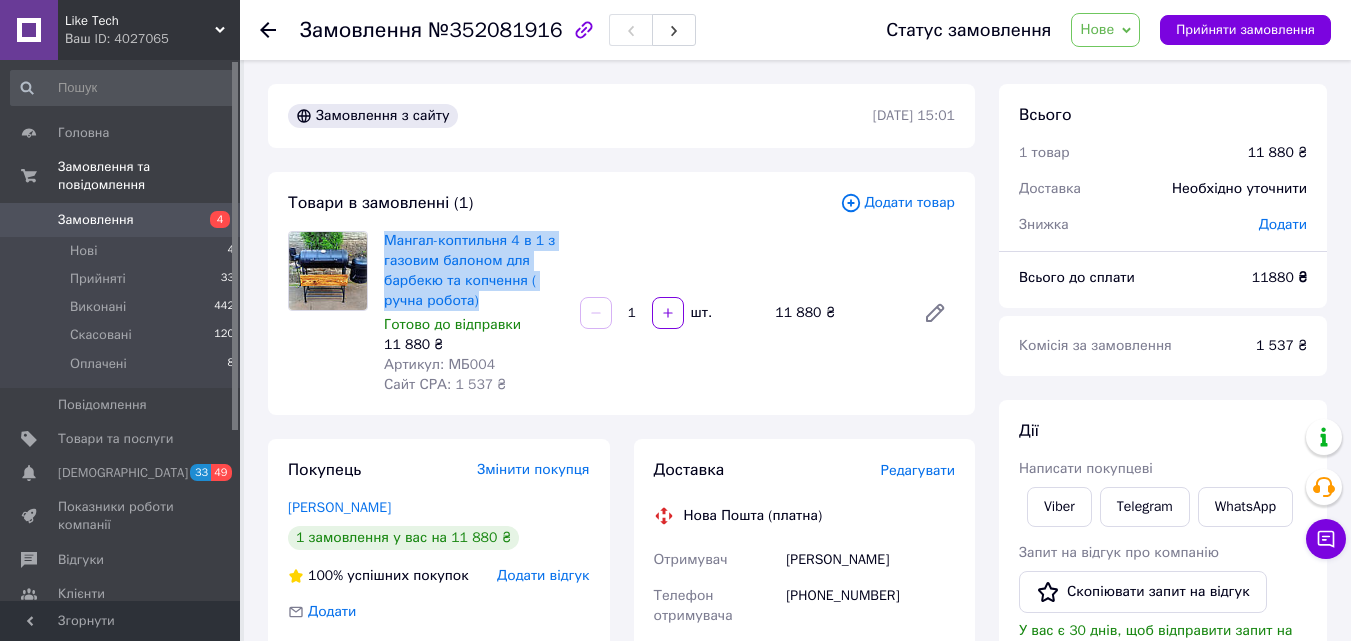 click on "Нове" at bounding box center [1105, 30] 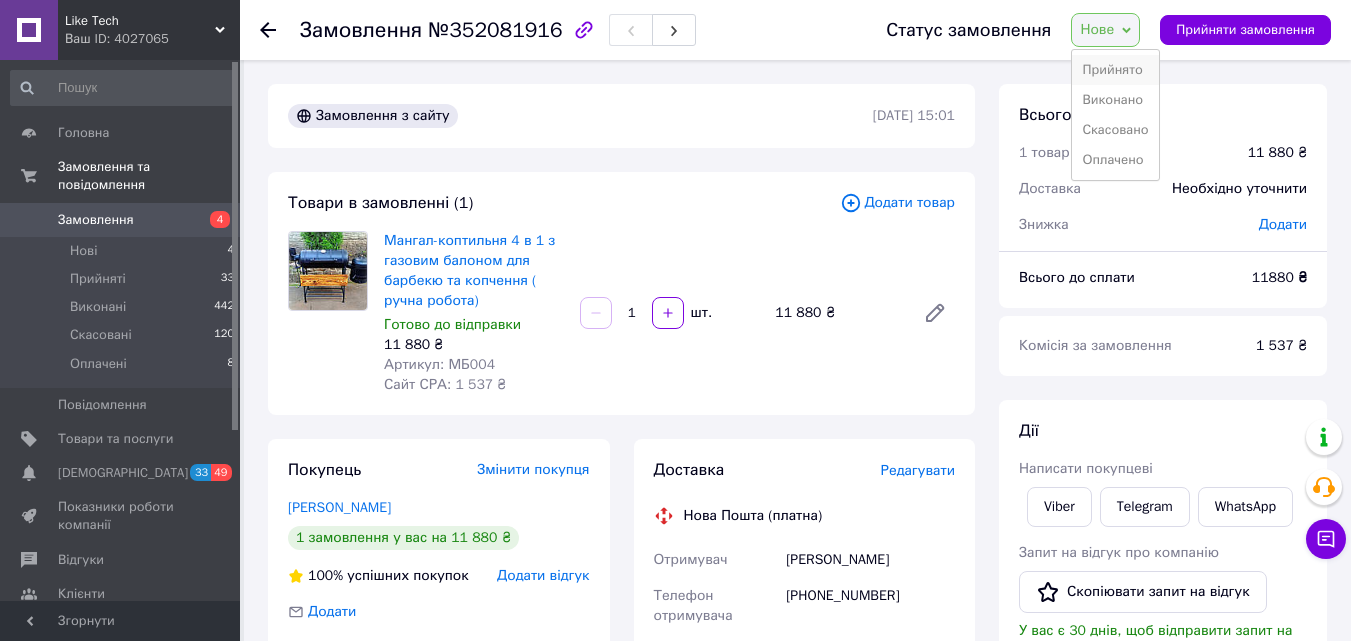 click on "Прийнято" at bounding box center (1115, 70) 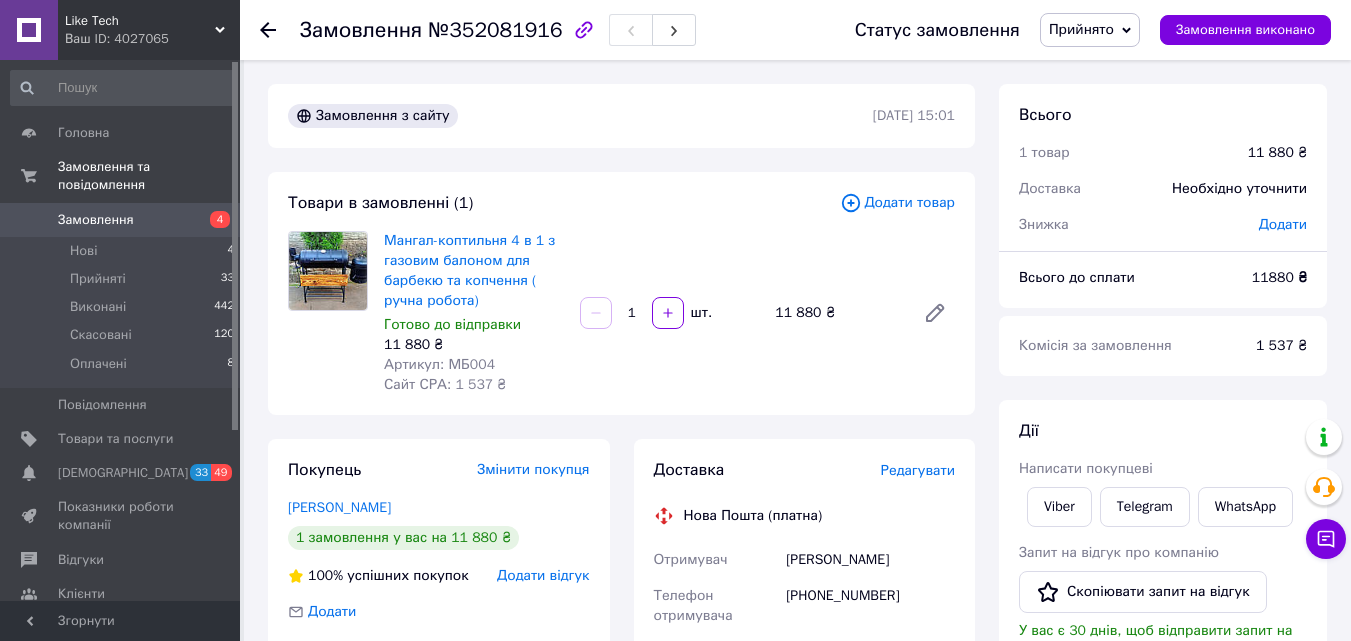 click on "Замовлення" at bounding box center (121, 220) 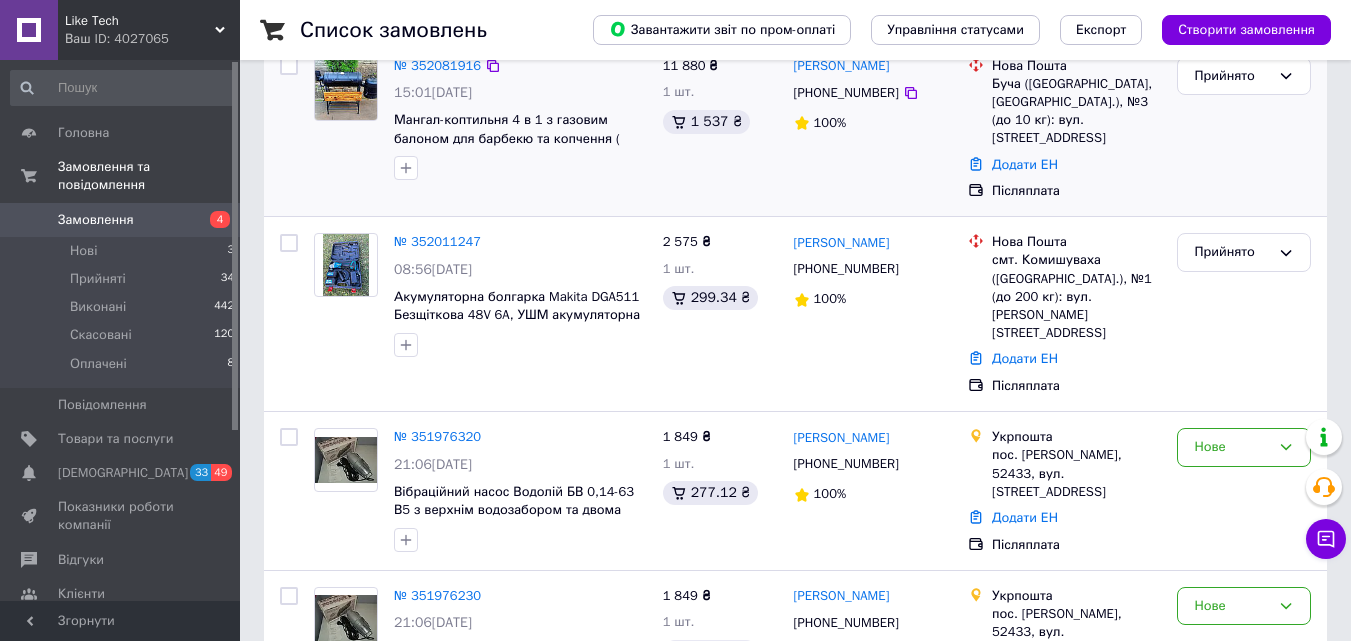 scroll, scrollTop: 0, scrollLeft: 0, axis: both 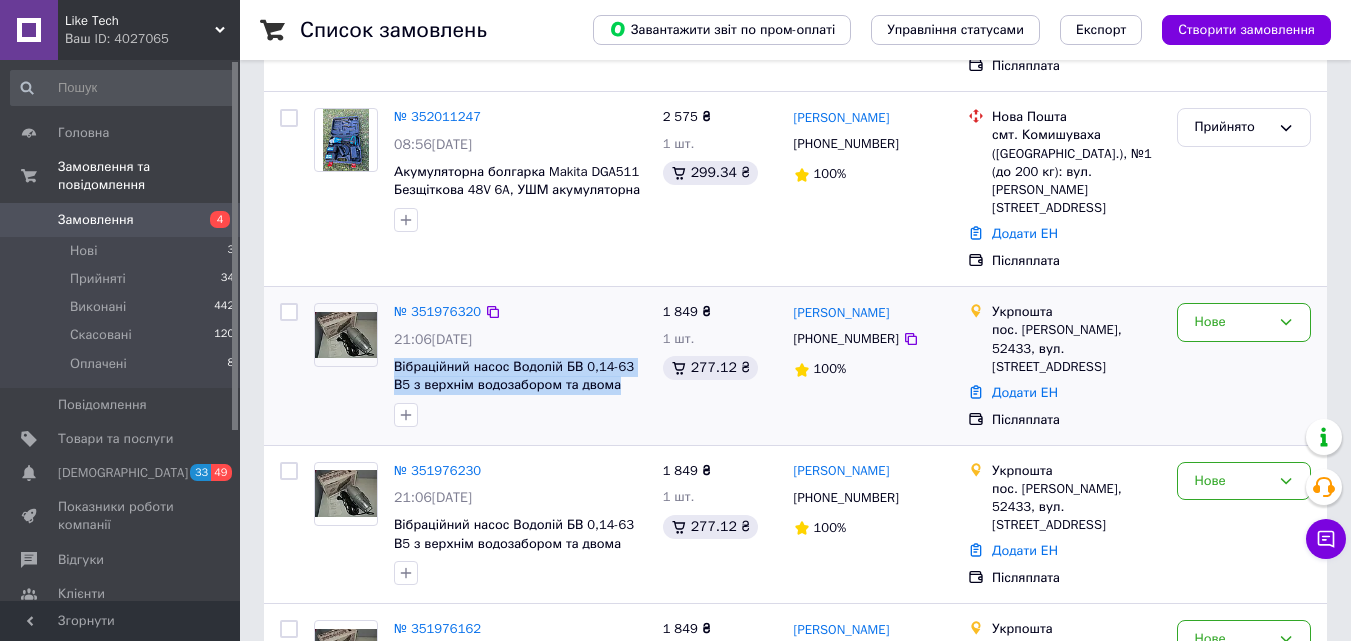 drag, startPoint x: 603, startPoint y: 327, endPoint x: 393, endPoint y: 304, distance: 211.25577 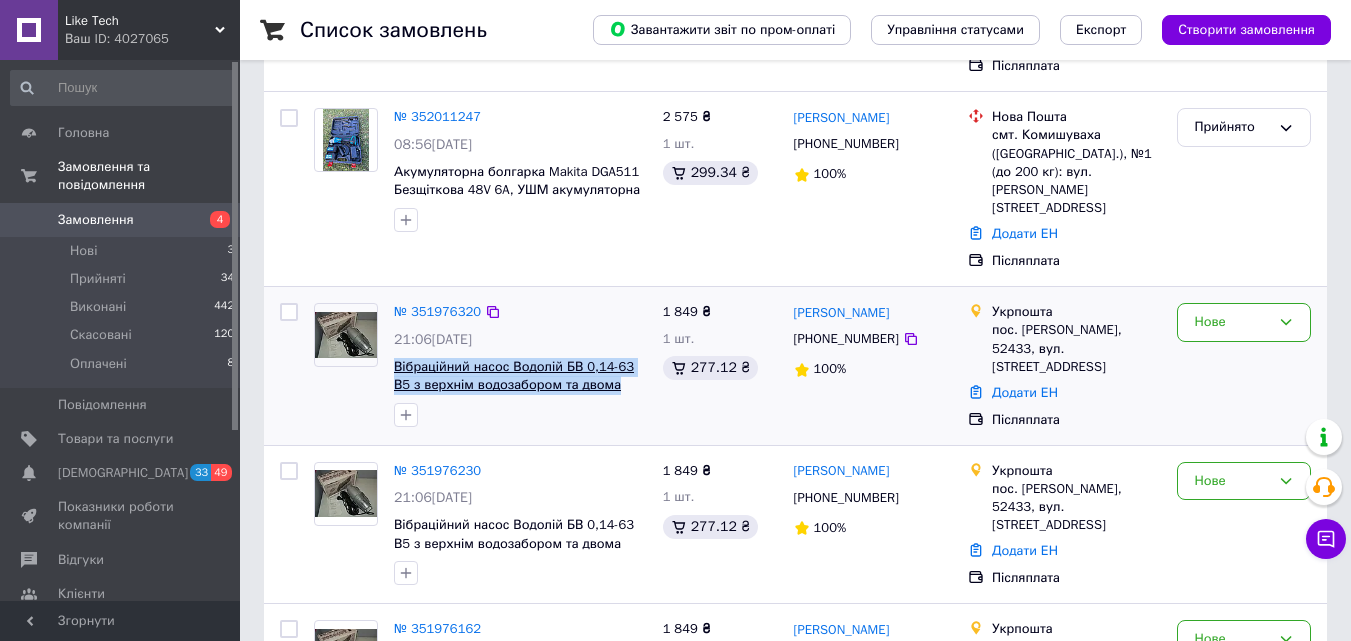 copy on "Вібраційний насос Водолій БВ 0,14-63 В5 з верхнім водозабором та двома" 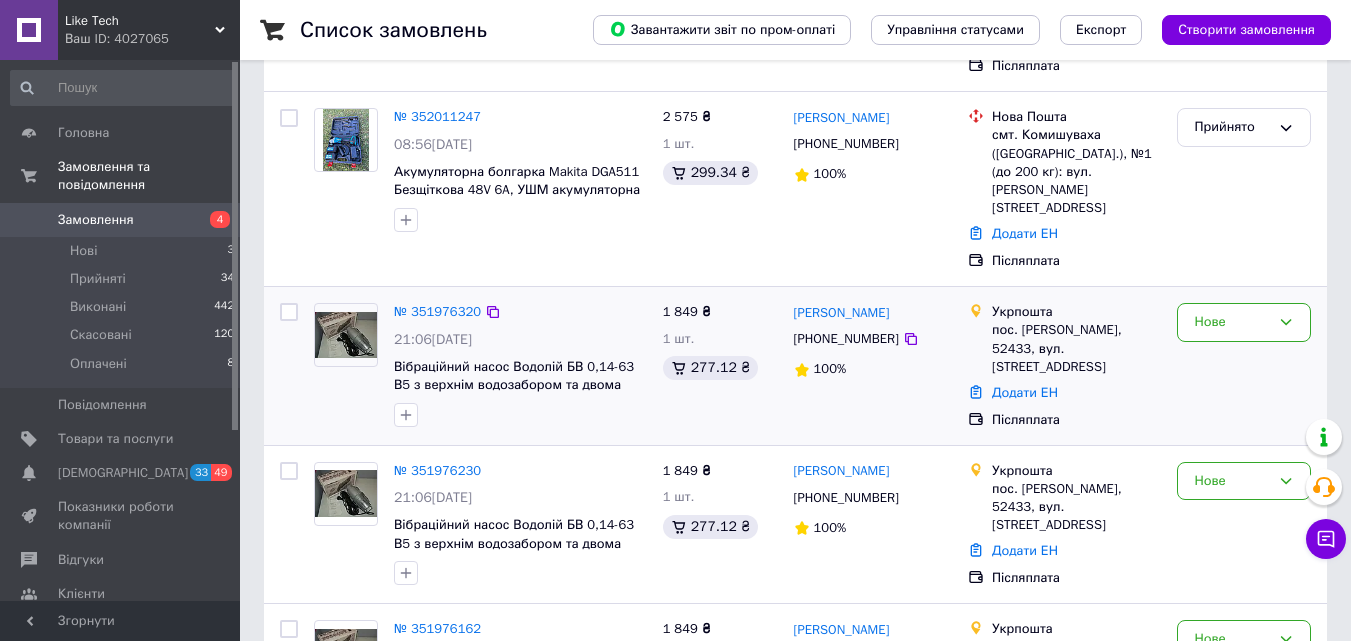 click at bounding box center [520, 415] 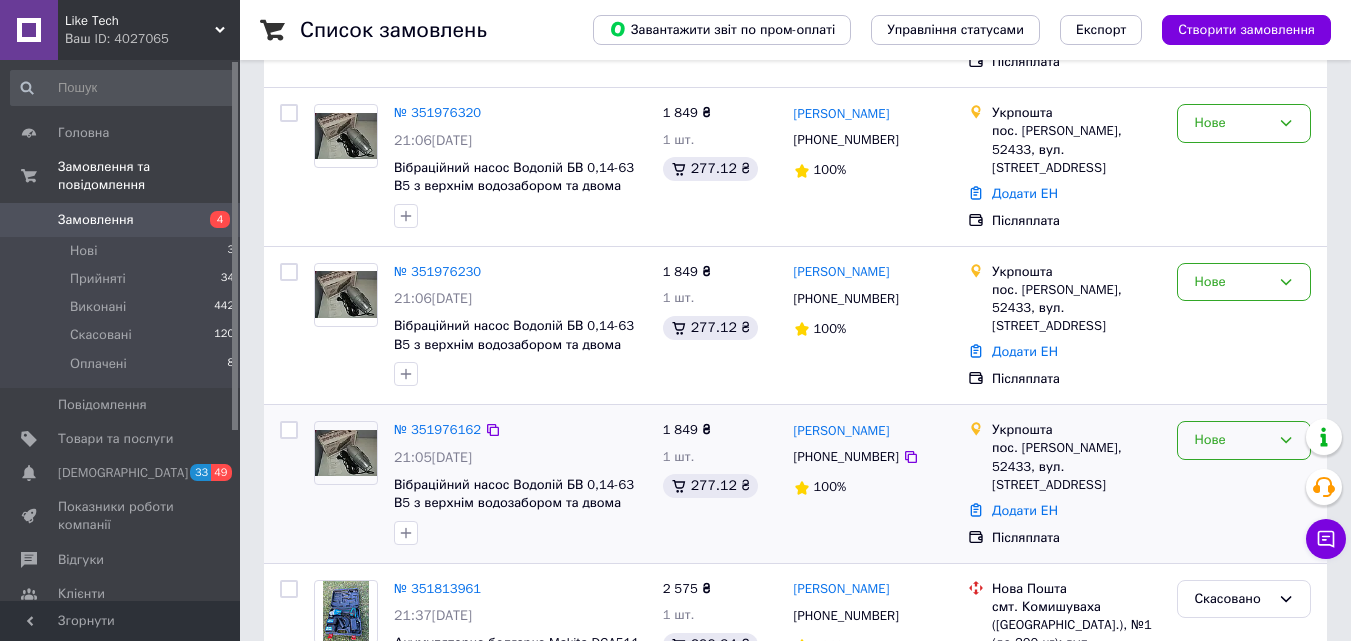 scroll, scrollTop: 500, scrollLeft: 0, axis: vertical 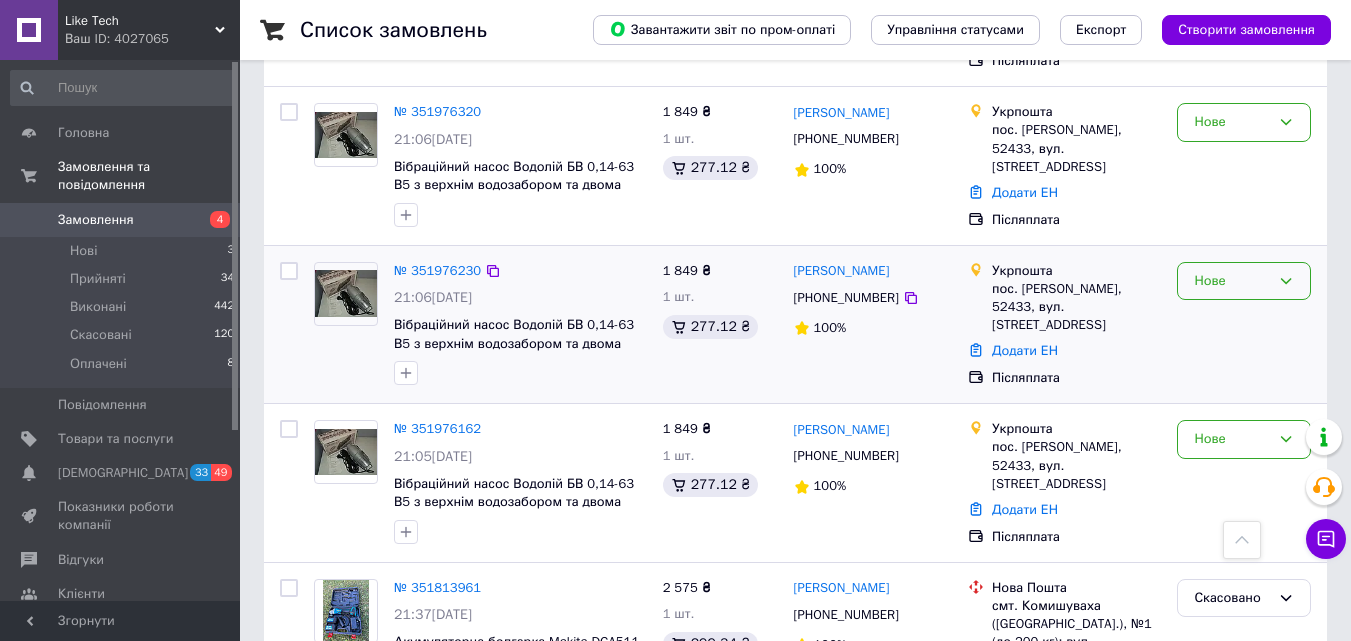 click on "Нове" at bounding box center [1244, 281] 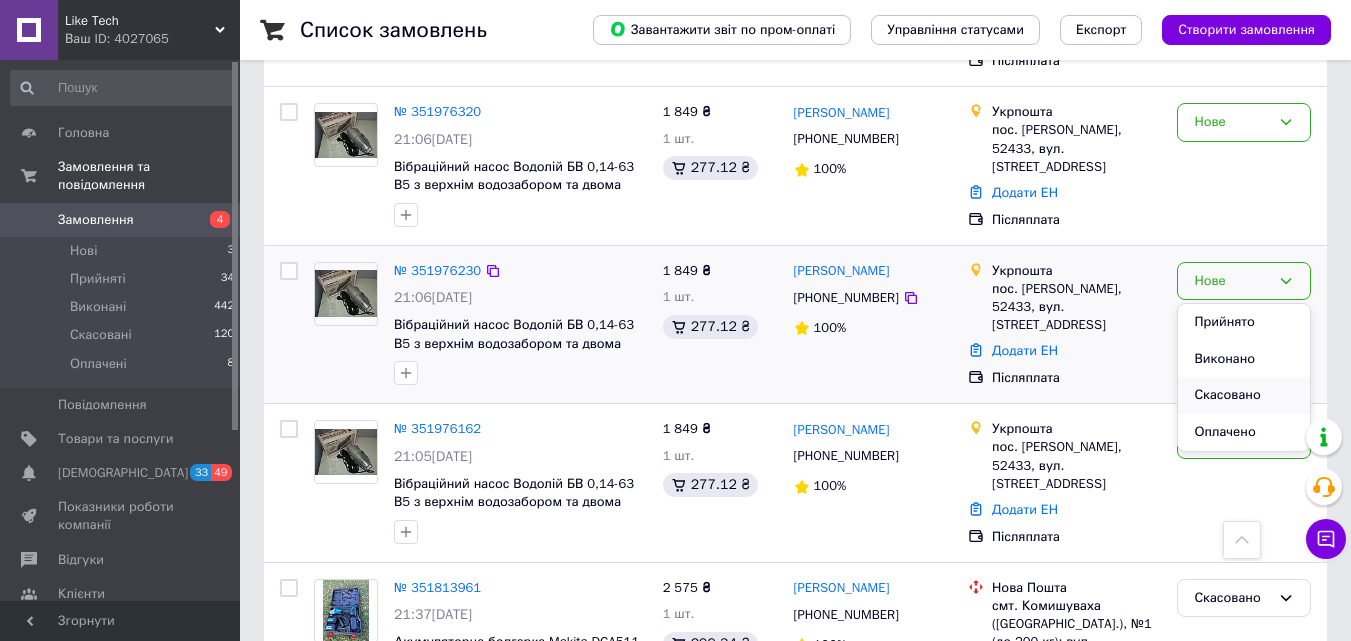 click on "Скасовано" at bounding box center (1244, 395) 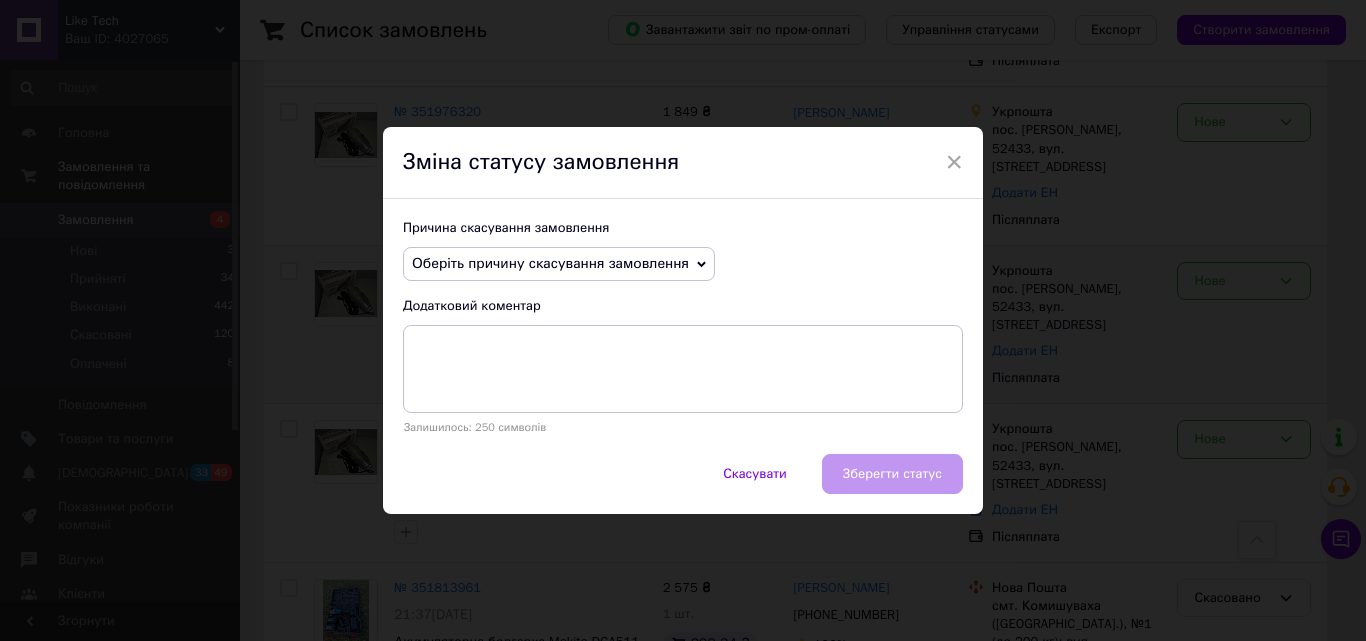 click on "Оберіть причину скасування замовлення" at bounding box center [550, 263] 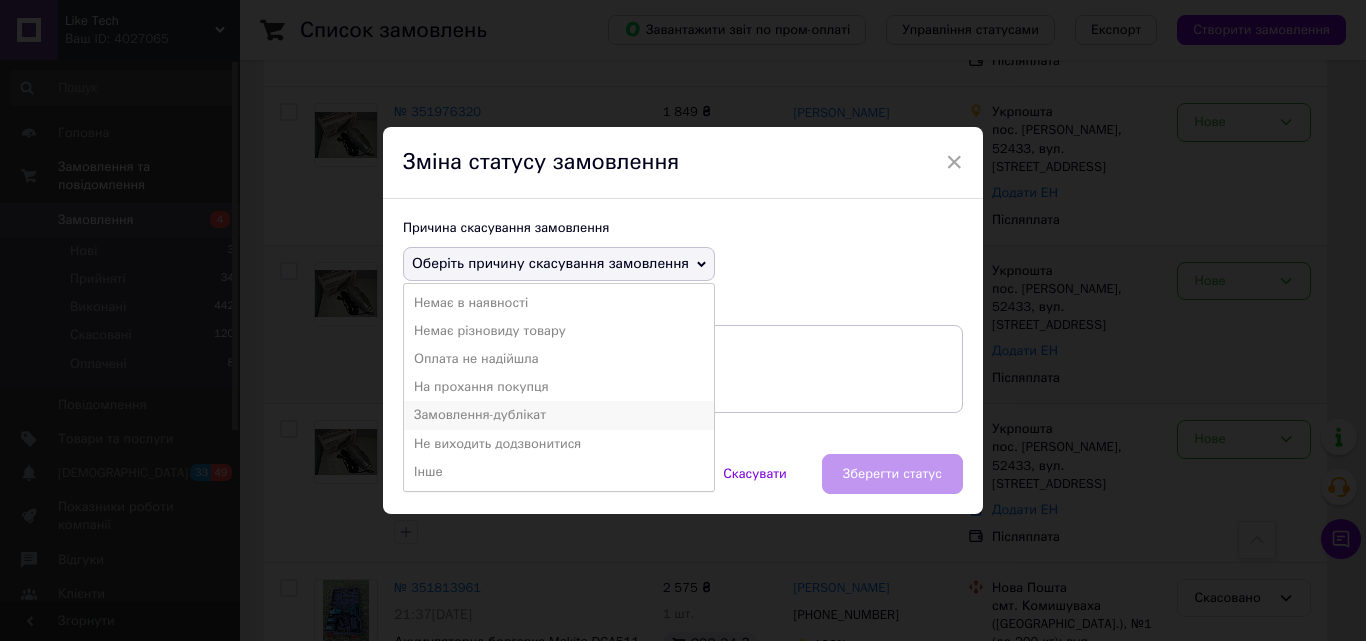 click on "Замовлення-дублікат" at bounding box center [559, 415] 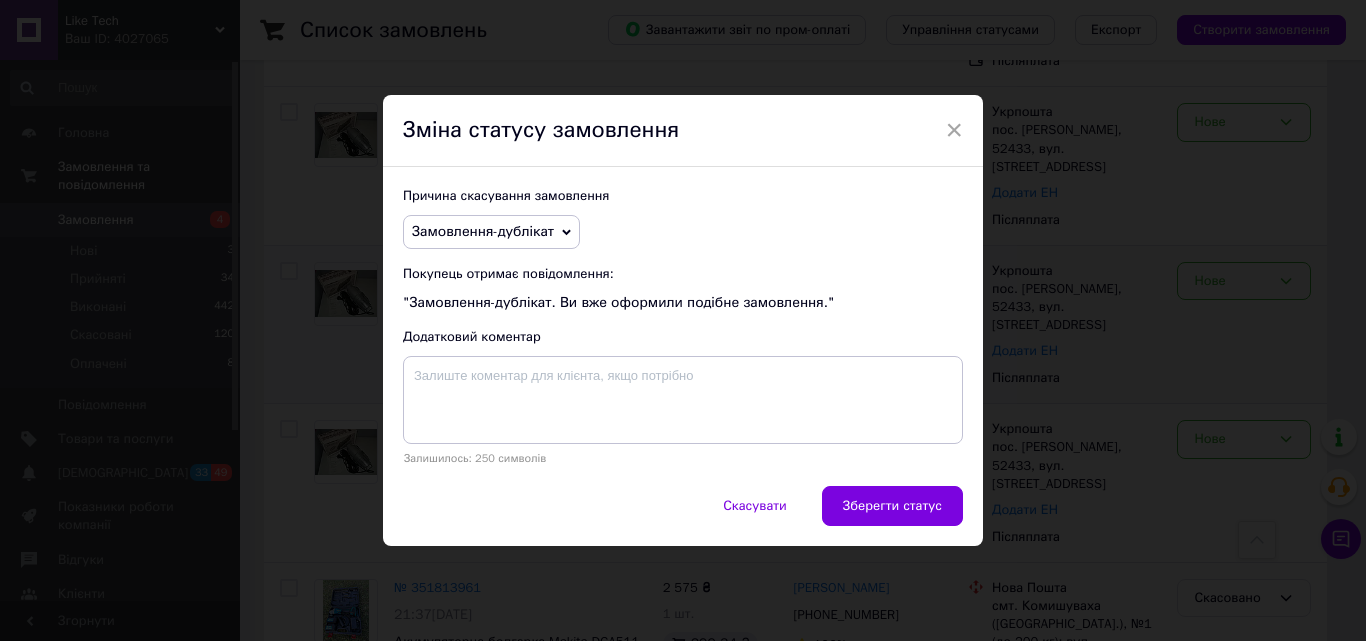 click on "Зберегти статус" at bounding box center (892, 506) 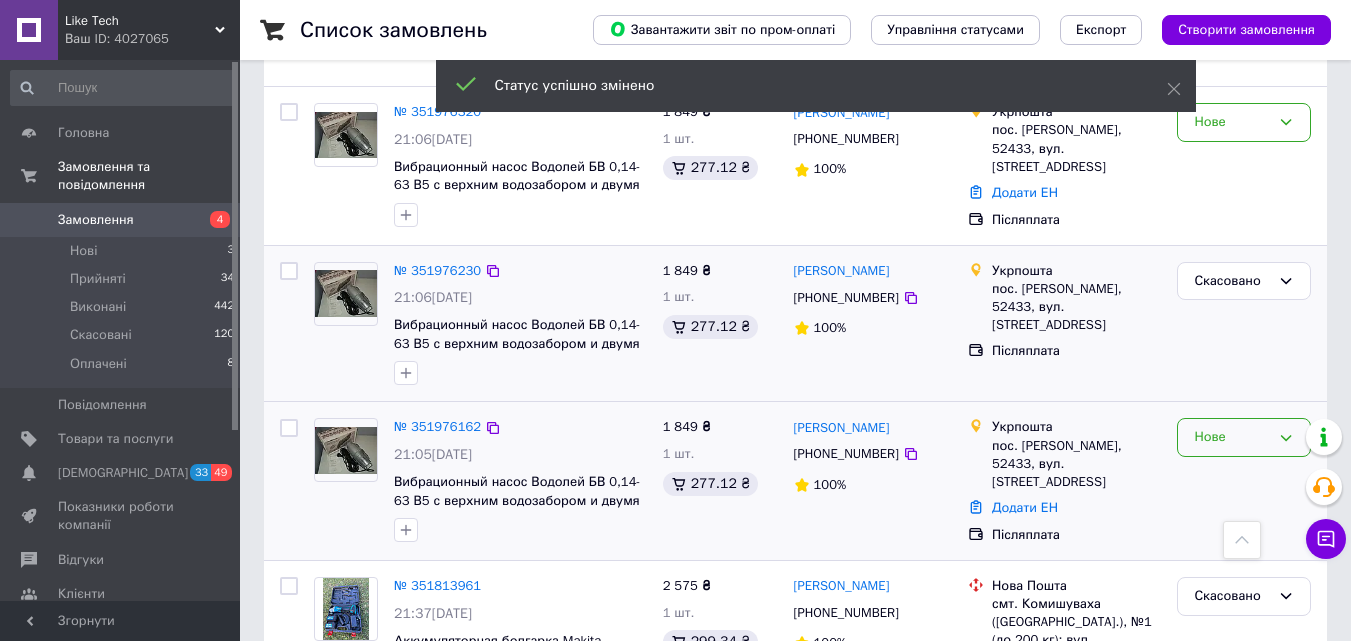 click on "Нове" at bounding box center [1232, 437] 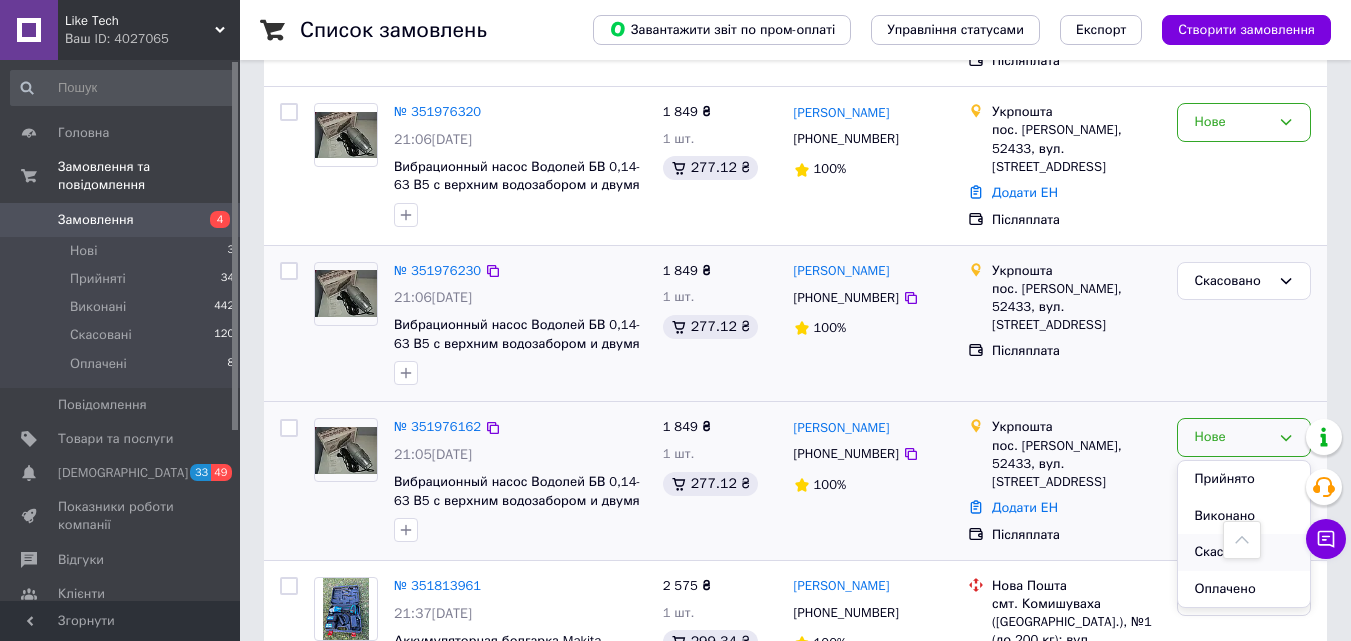 click on "Скасовано" at bounding box center [1244, 552] 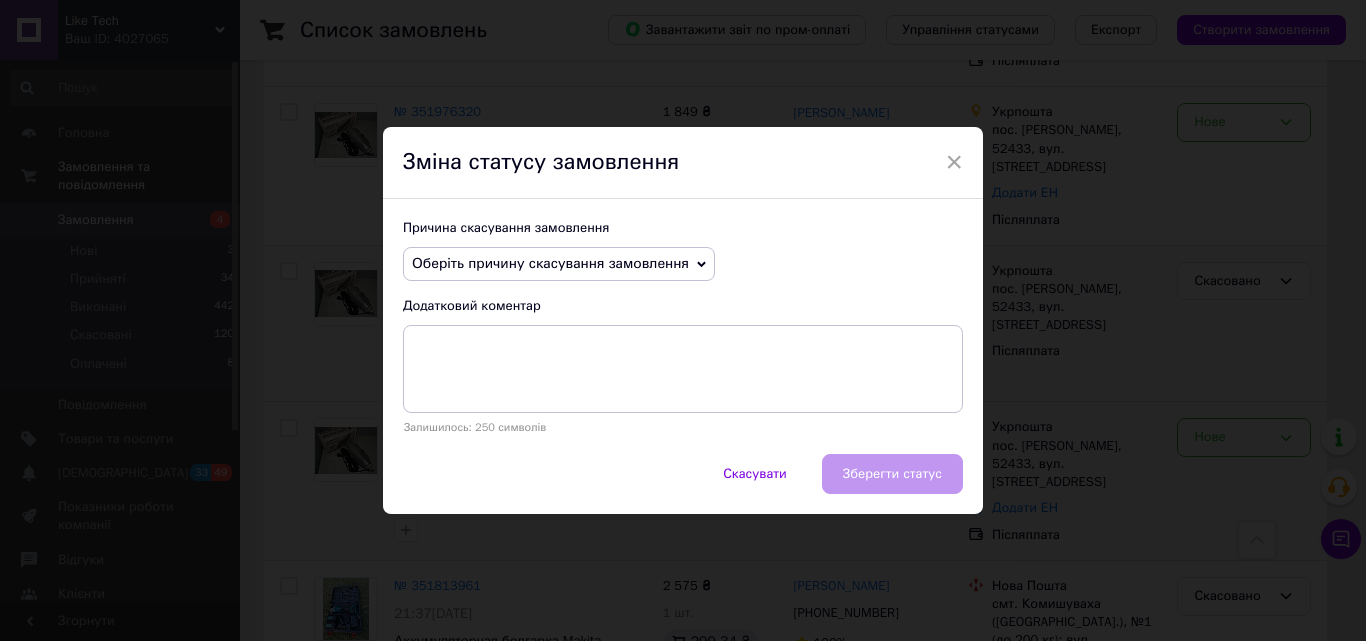 click on "Оберіть причину скасування замовлення" at bounding box center [550, 263] 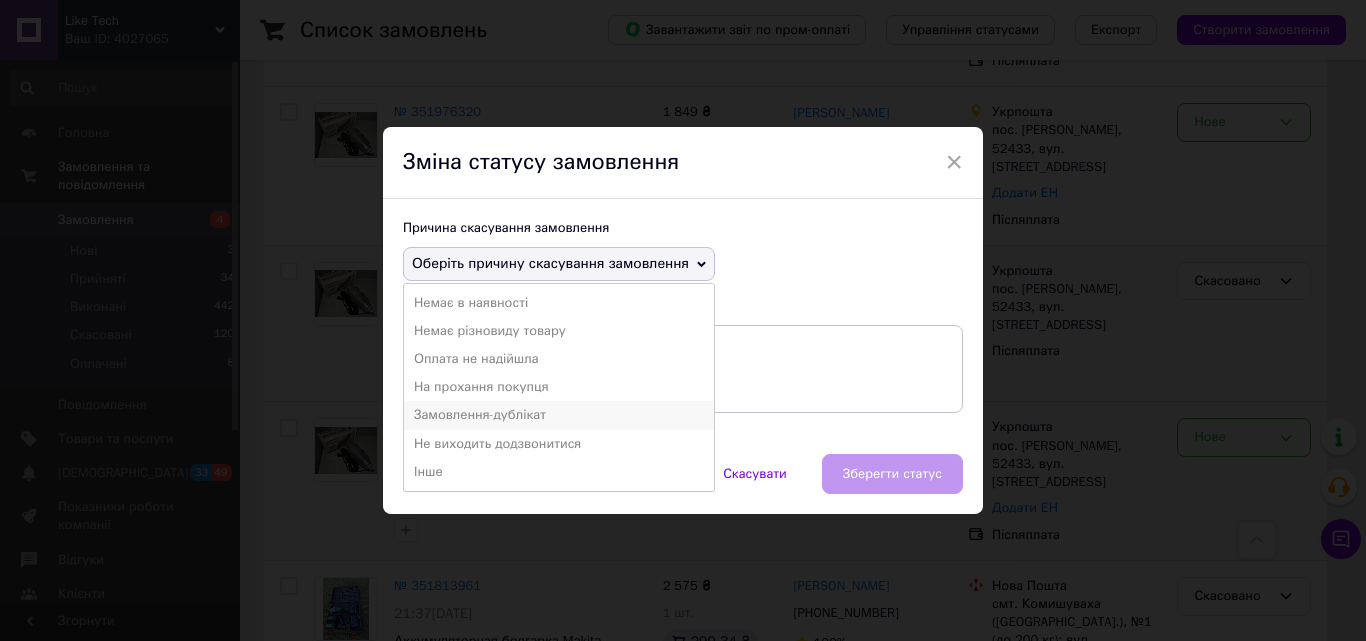 click on "Замовлення-дублікат" at bounding box center (559, 415) 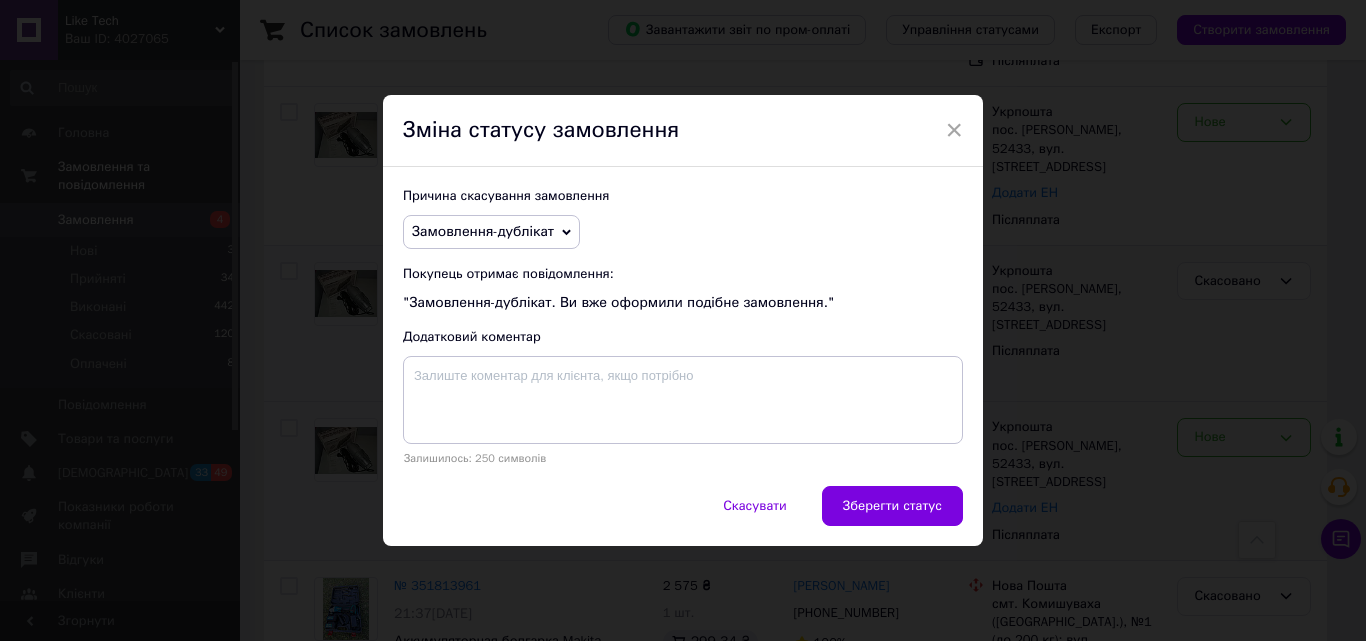 click on "Зберегти статус" at bounding box center (892, 506) 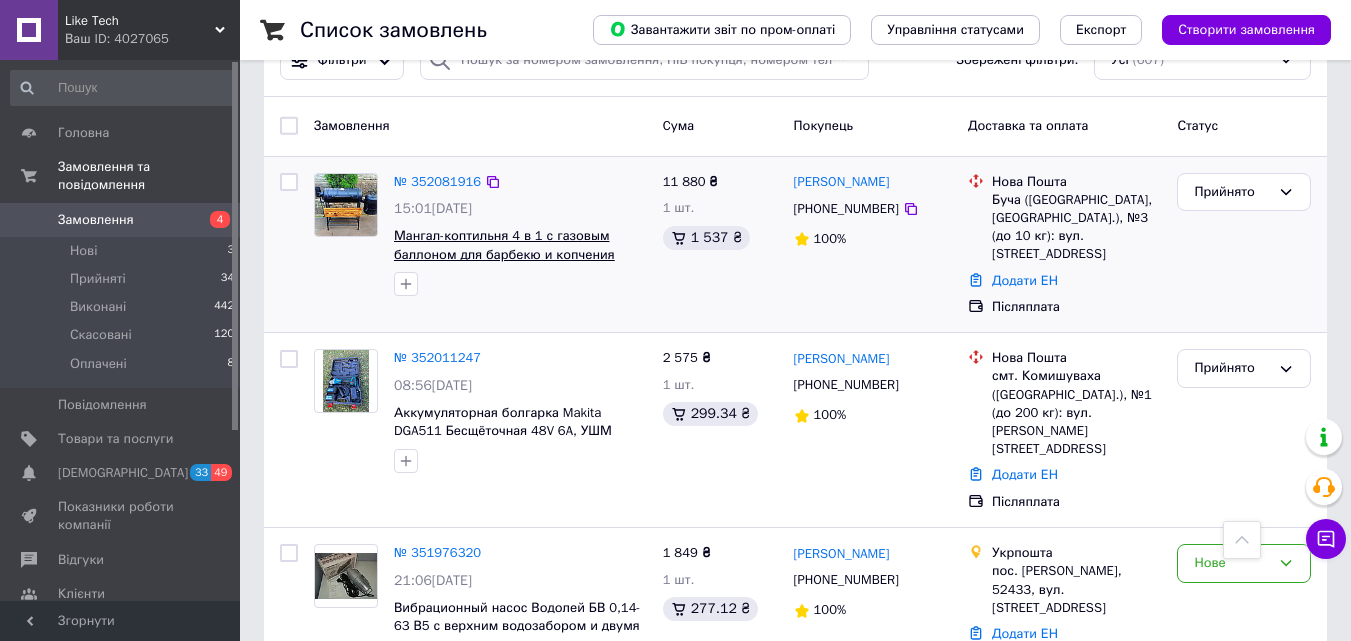 scroll, scrollTop: 0, scrollLeft: 0, axis: both 